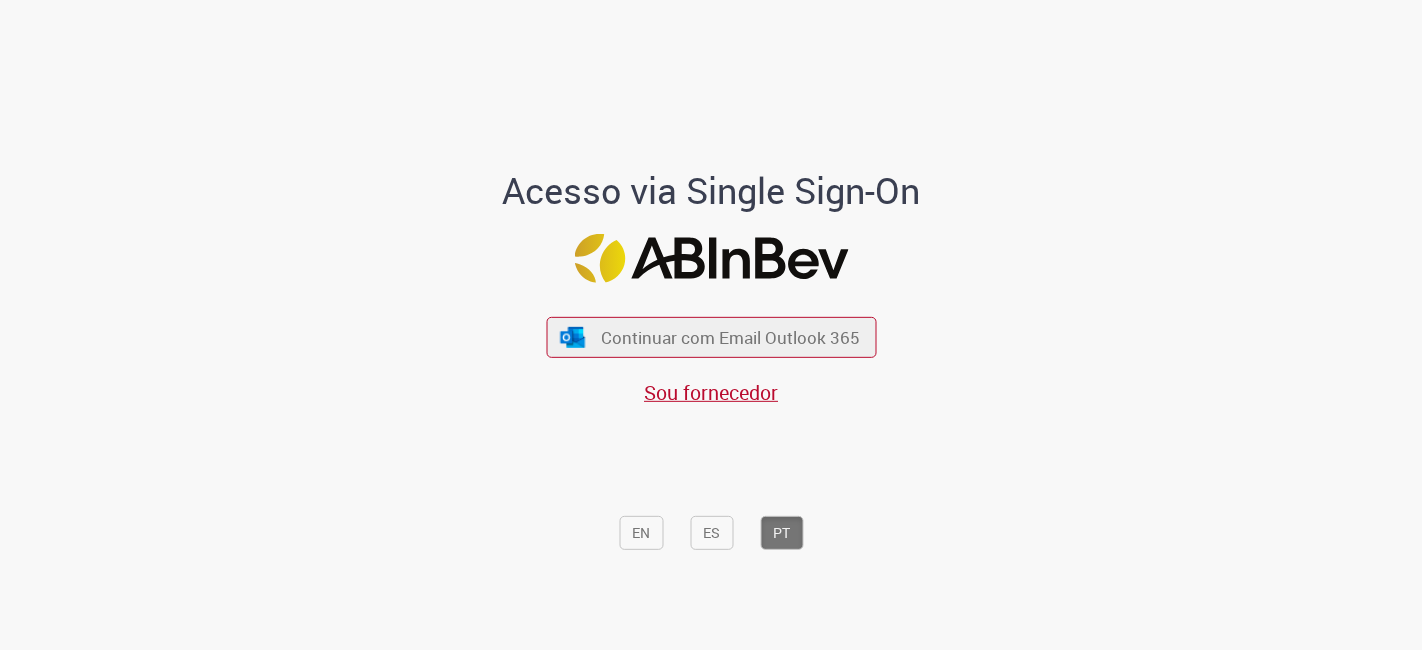 scroll, scrollTop: 0, scrollLeft: 0, axis: both 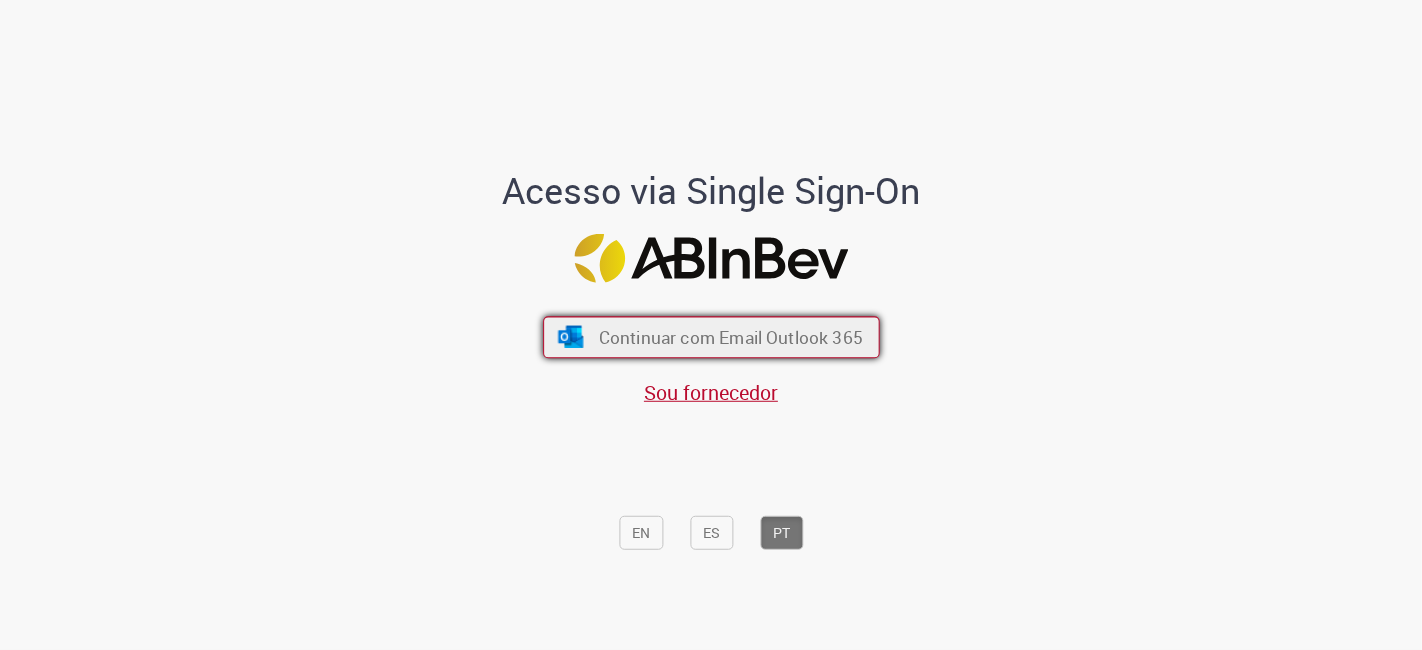 click on "Continuar com Email Outlook 365" at bounding box center (730, 337) 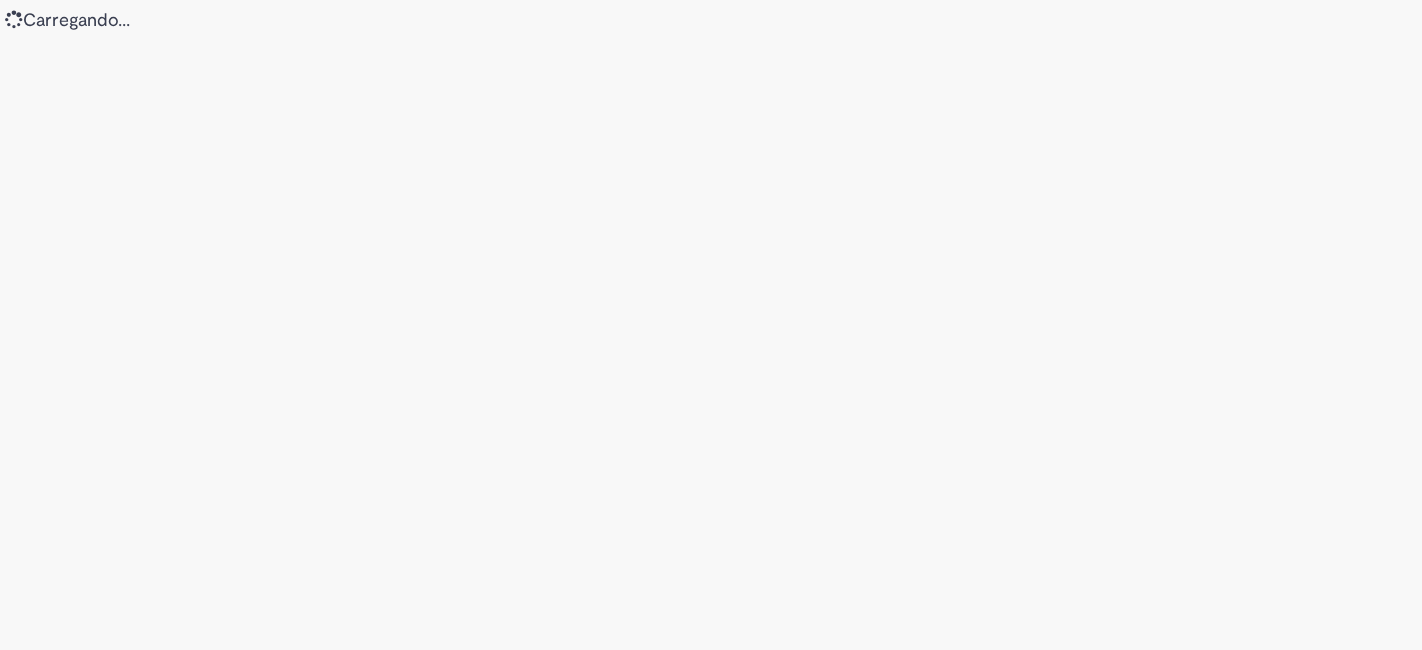scroll, scrollTop: 0, scrollLeft: 0, axis: both 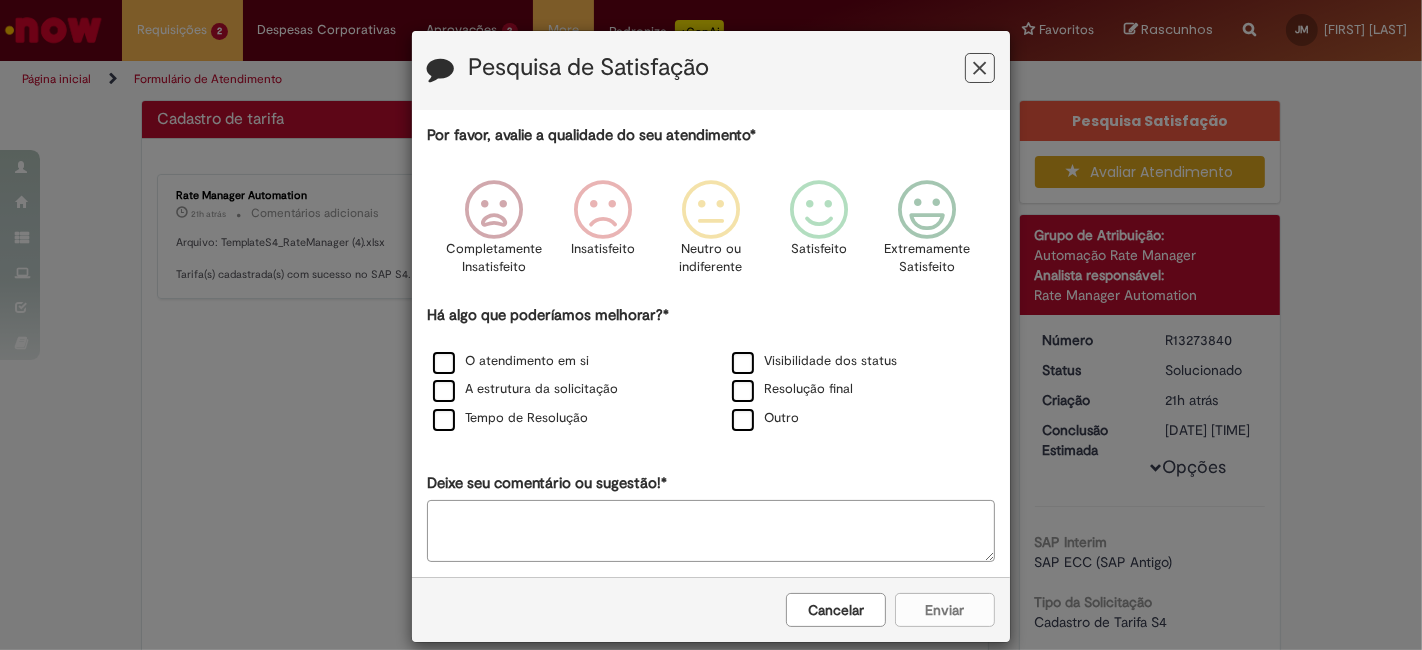 click at bounding box center [980, 68] 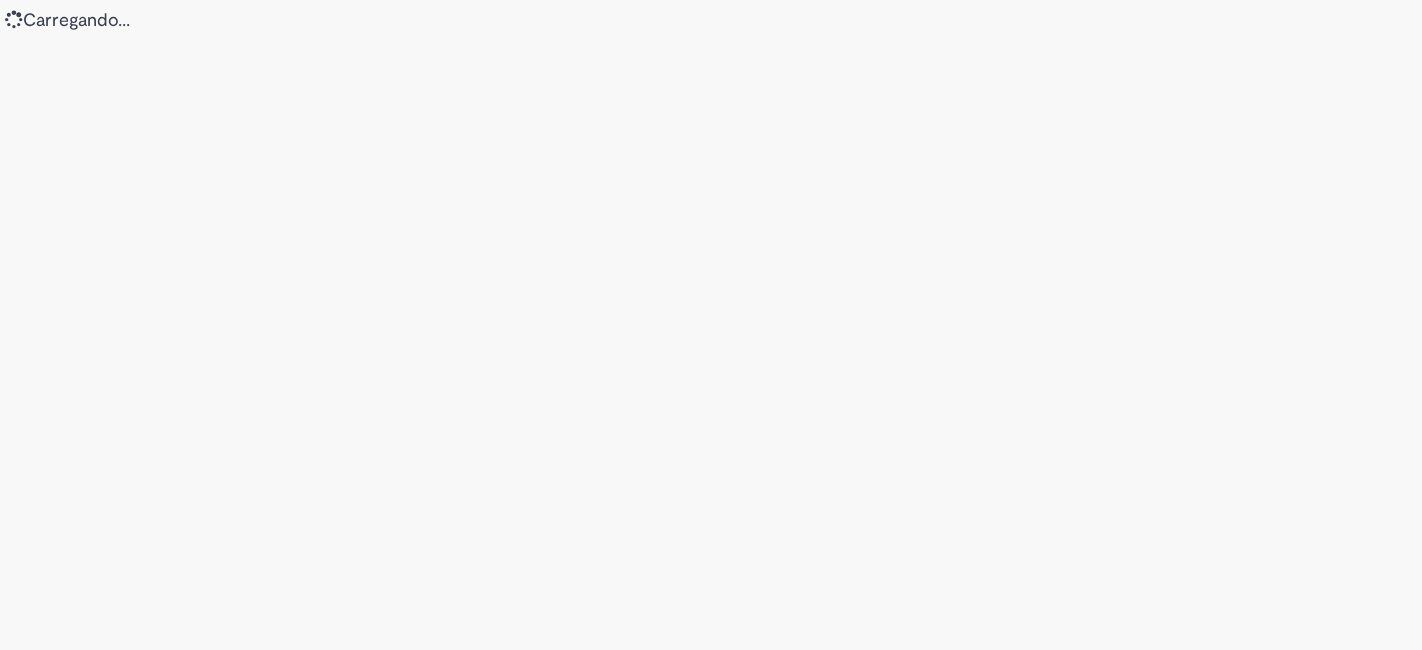 scroll, scrollTop: 0, scrollLeft: 0, axis: both 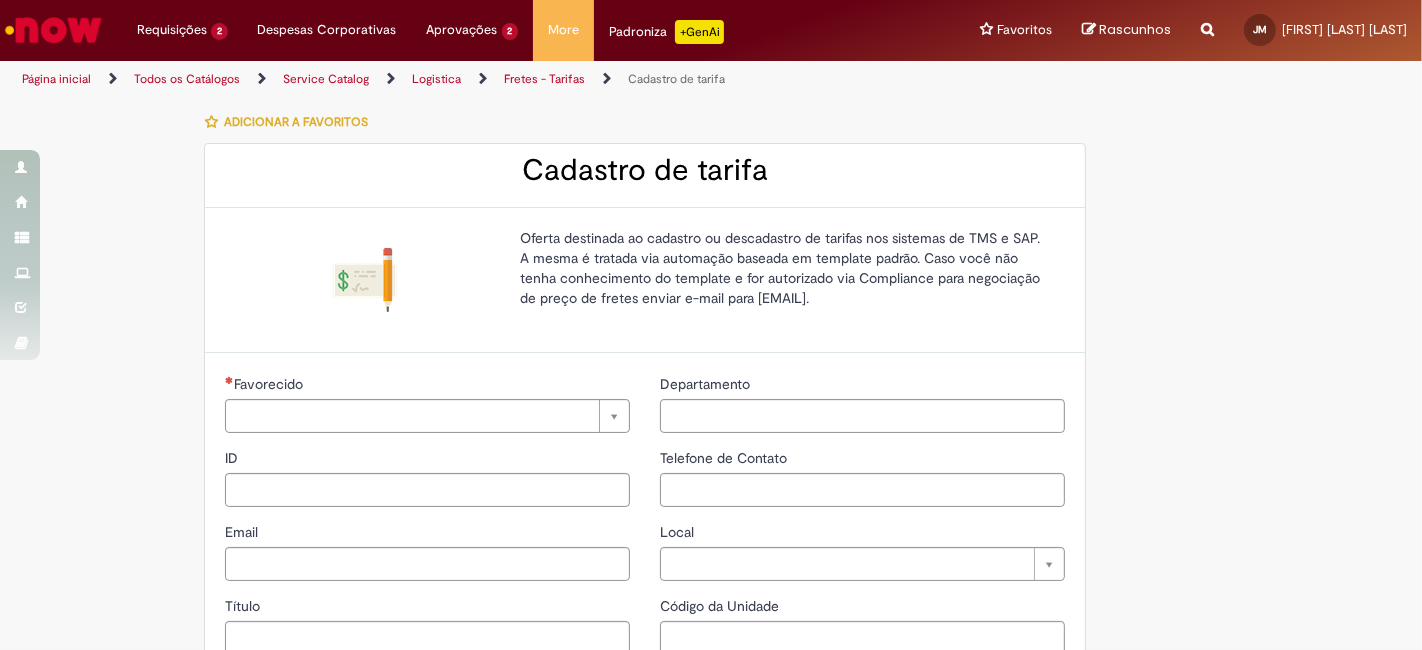 type on "*********" 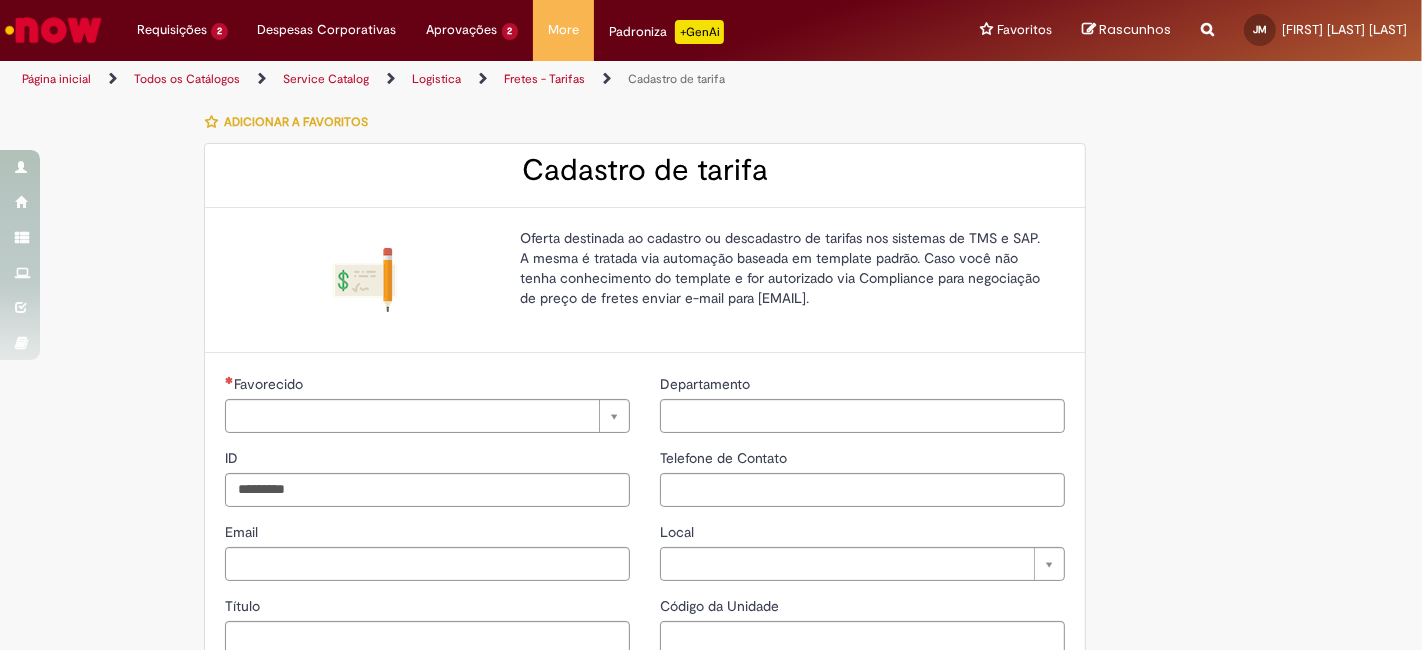 type on "**********" 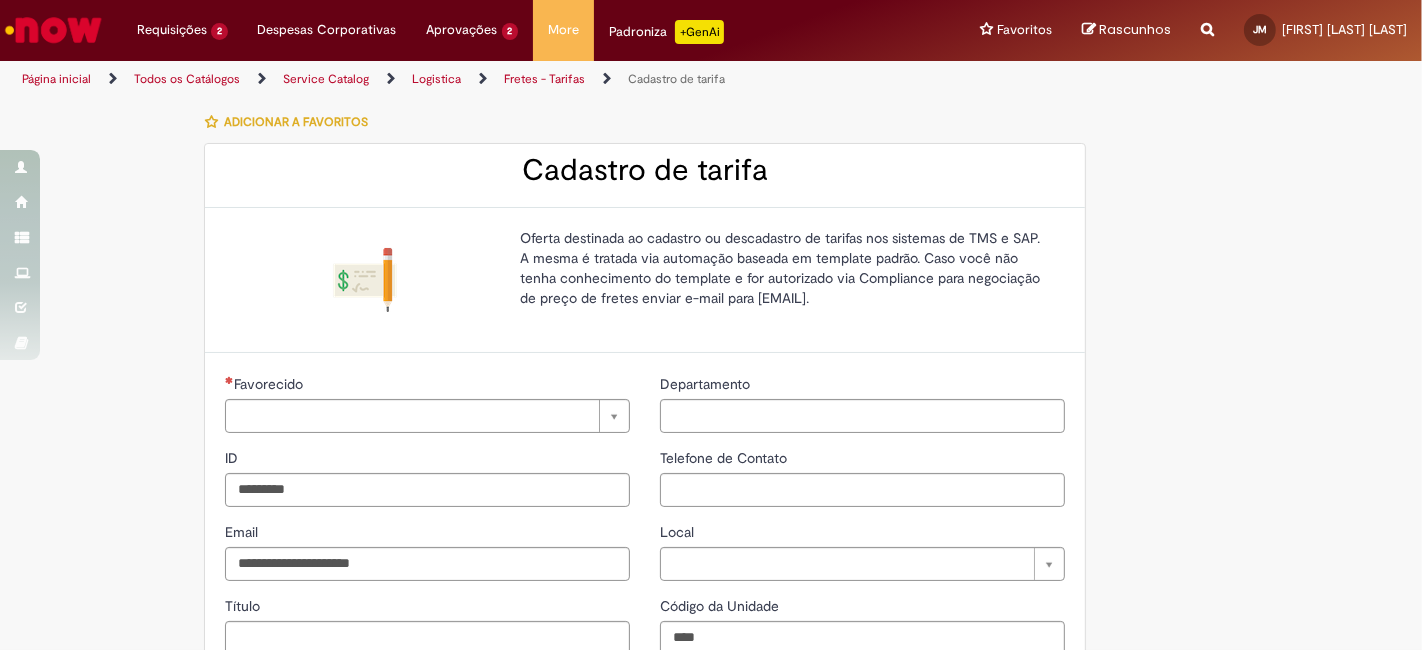 type on "**********" 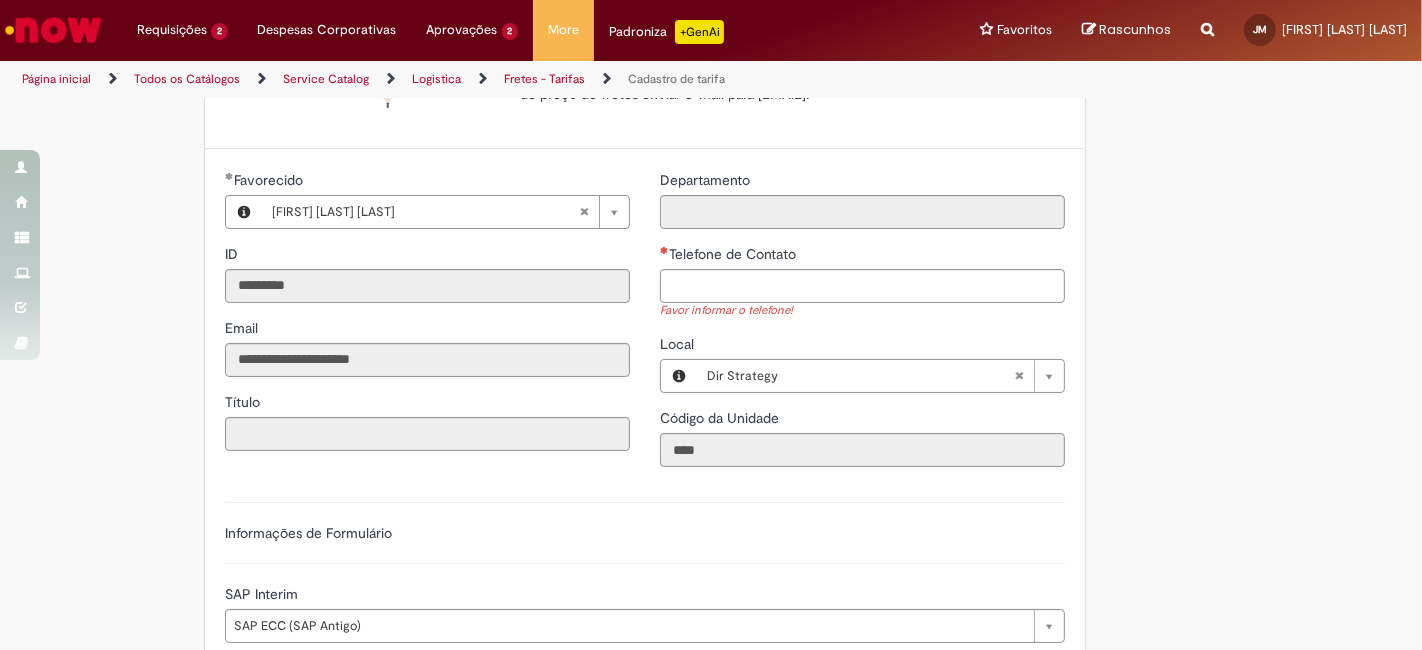 scroll, scrollTop: 208, scrollLeft: 0, axis: vertical 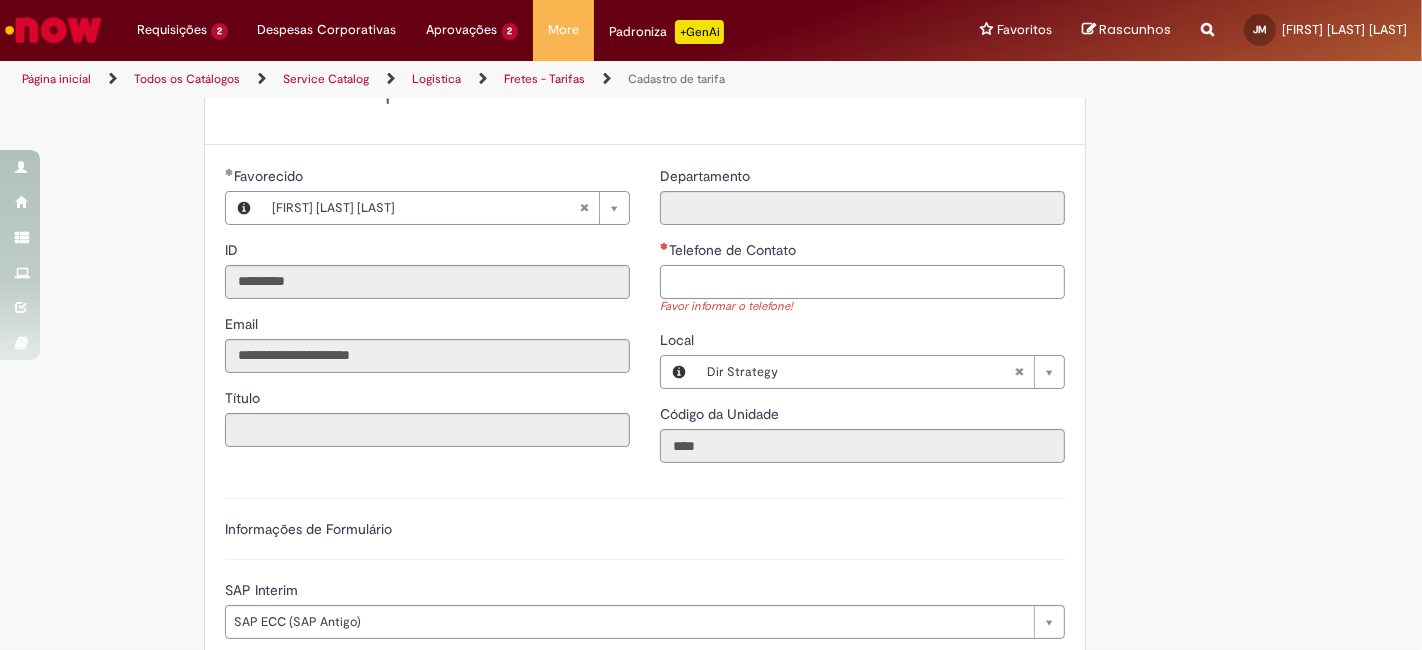 click on "Telefone de Contato" at bounding box center (862, 282) 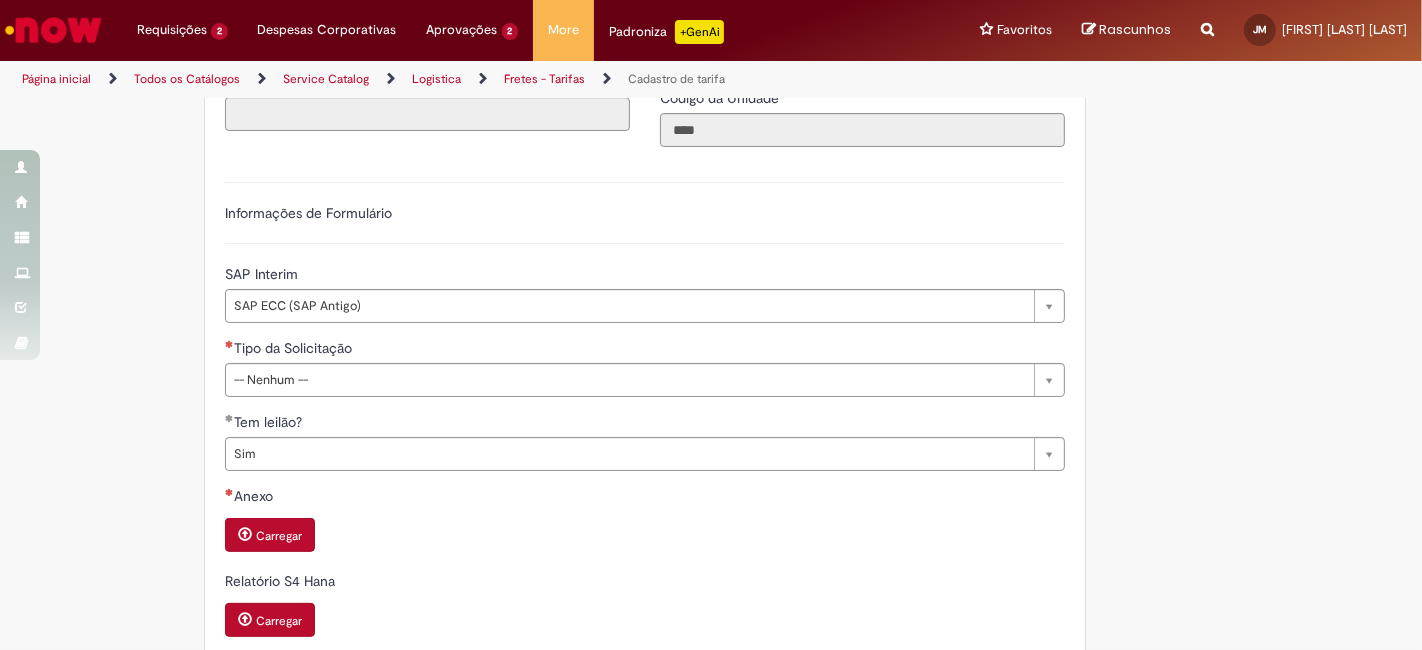 scroll, scrollTop: 525, scrollLeft: 0, axis: vertical 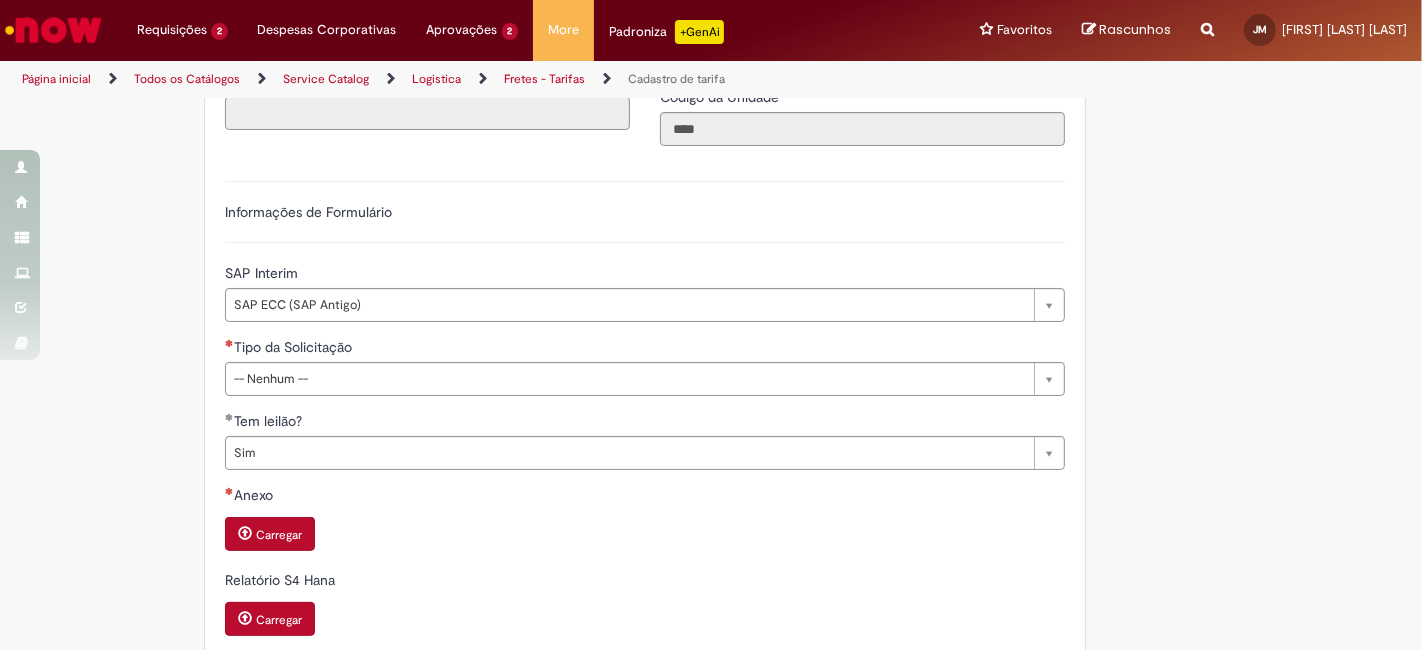 type on "**********" 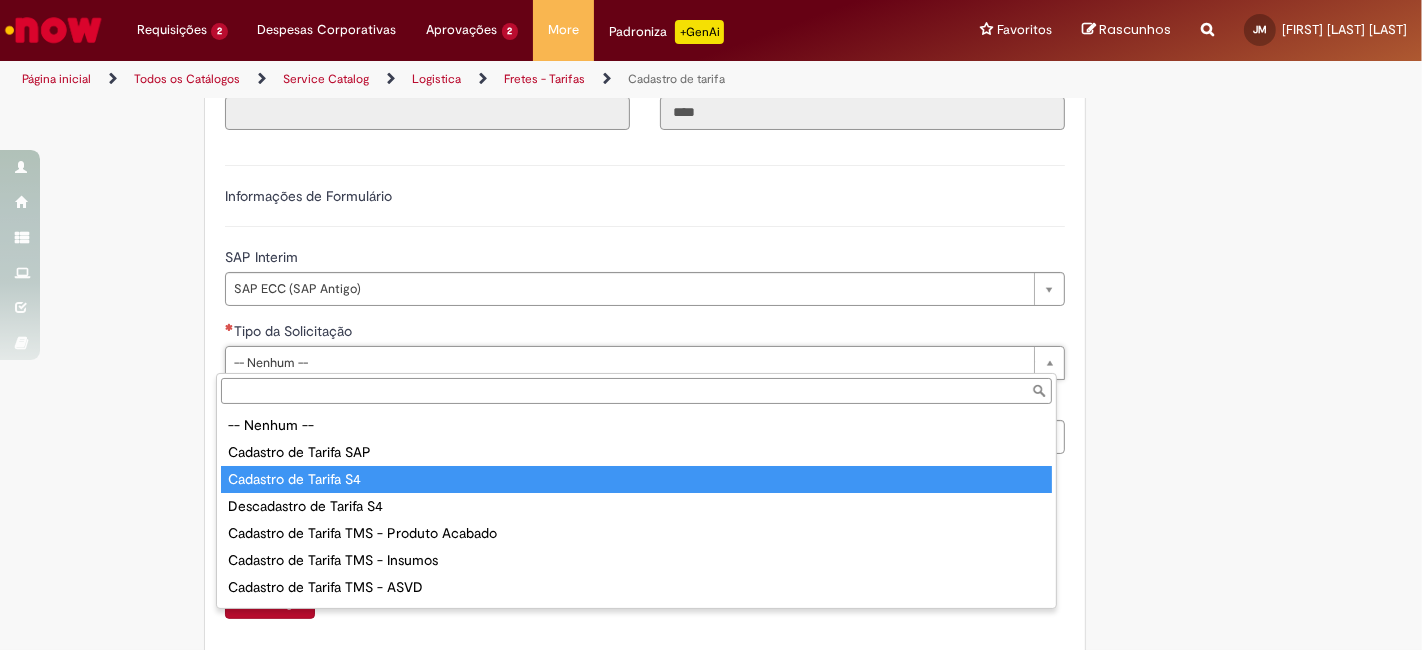 type on "**********" 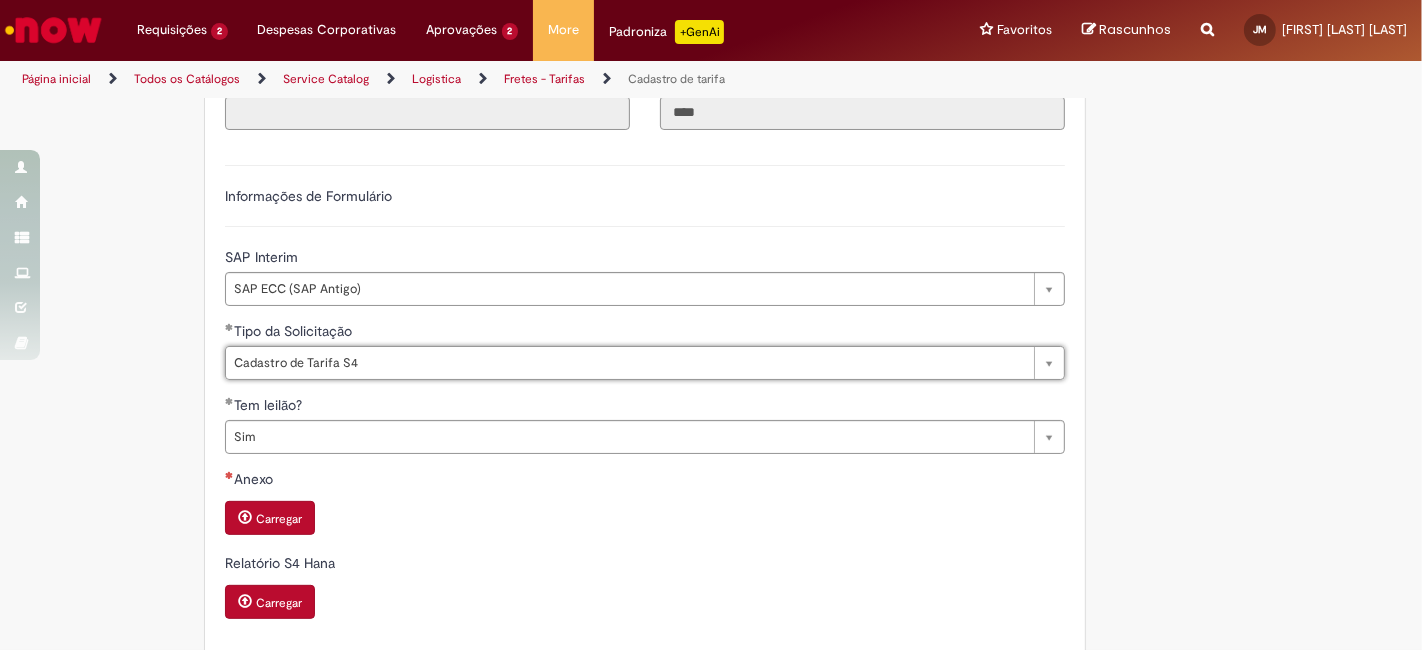 click on "Carregar" at bounding box center (279, 519) 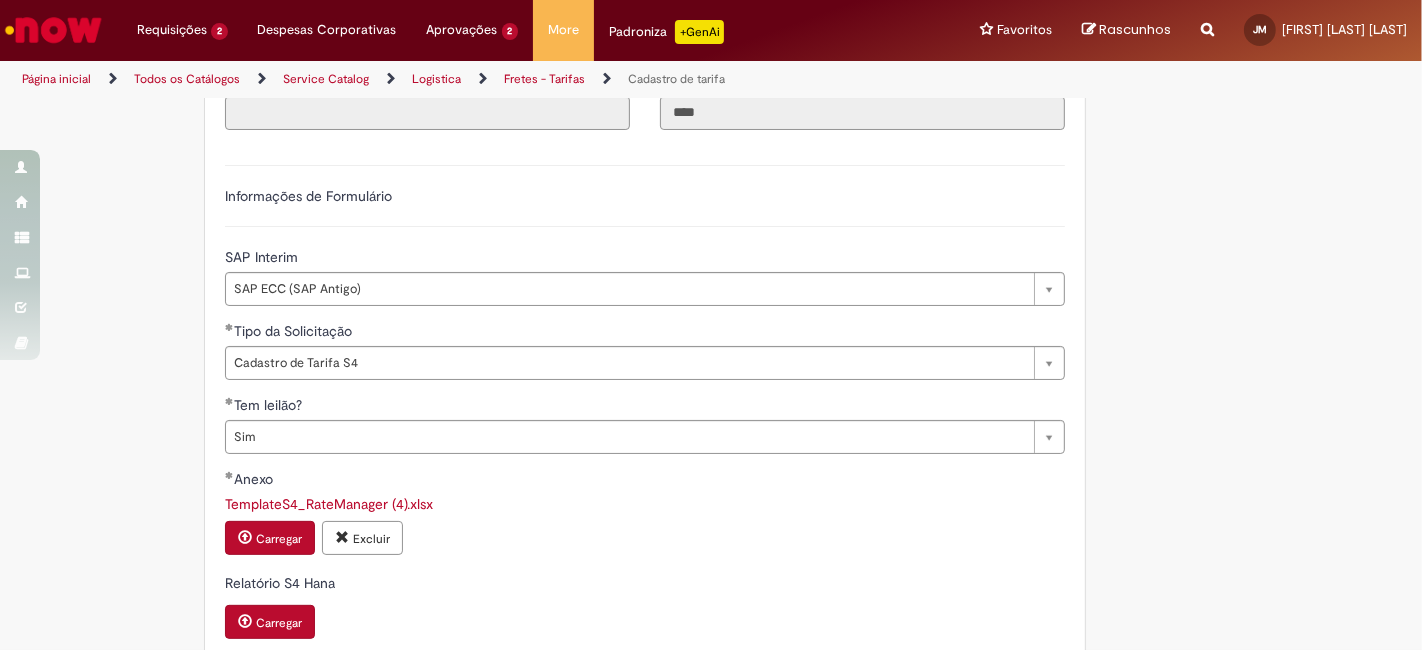 scroll, scrollTop: 782, scrollLeft: 0, axis: vertical 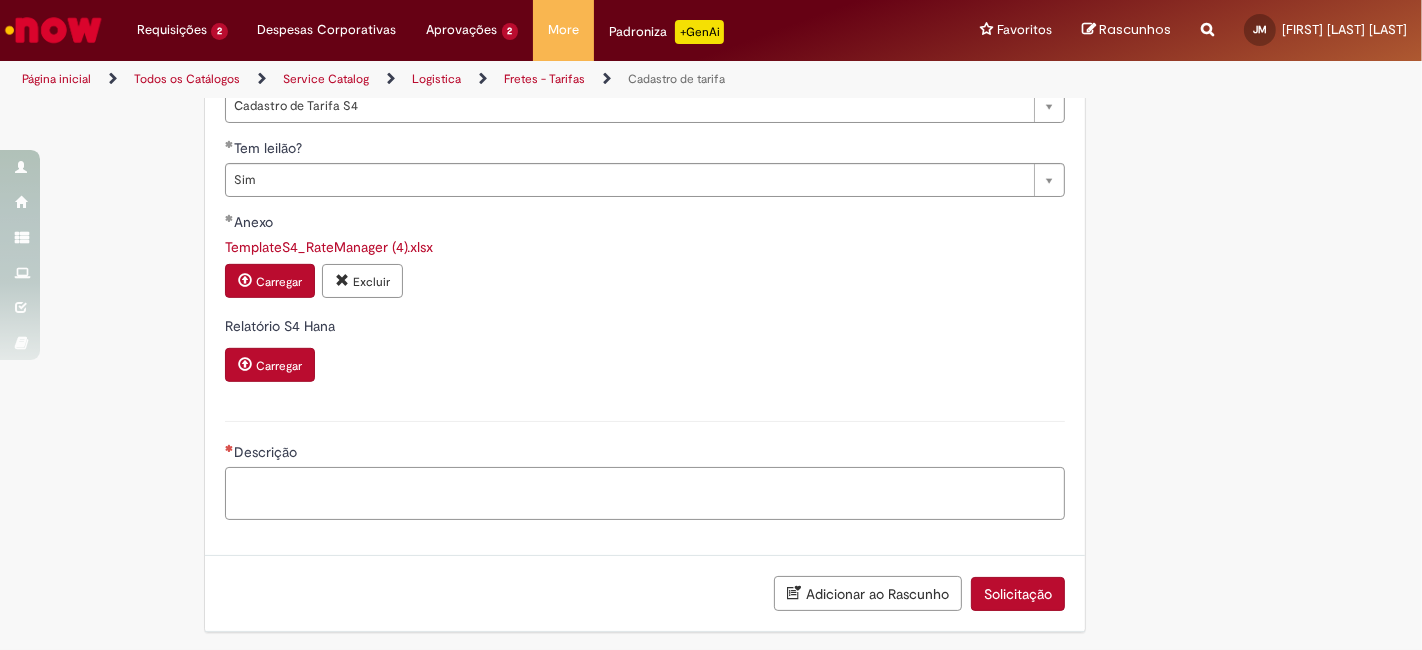 paste on "*********" 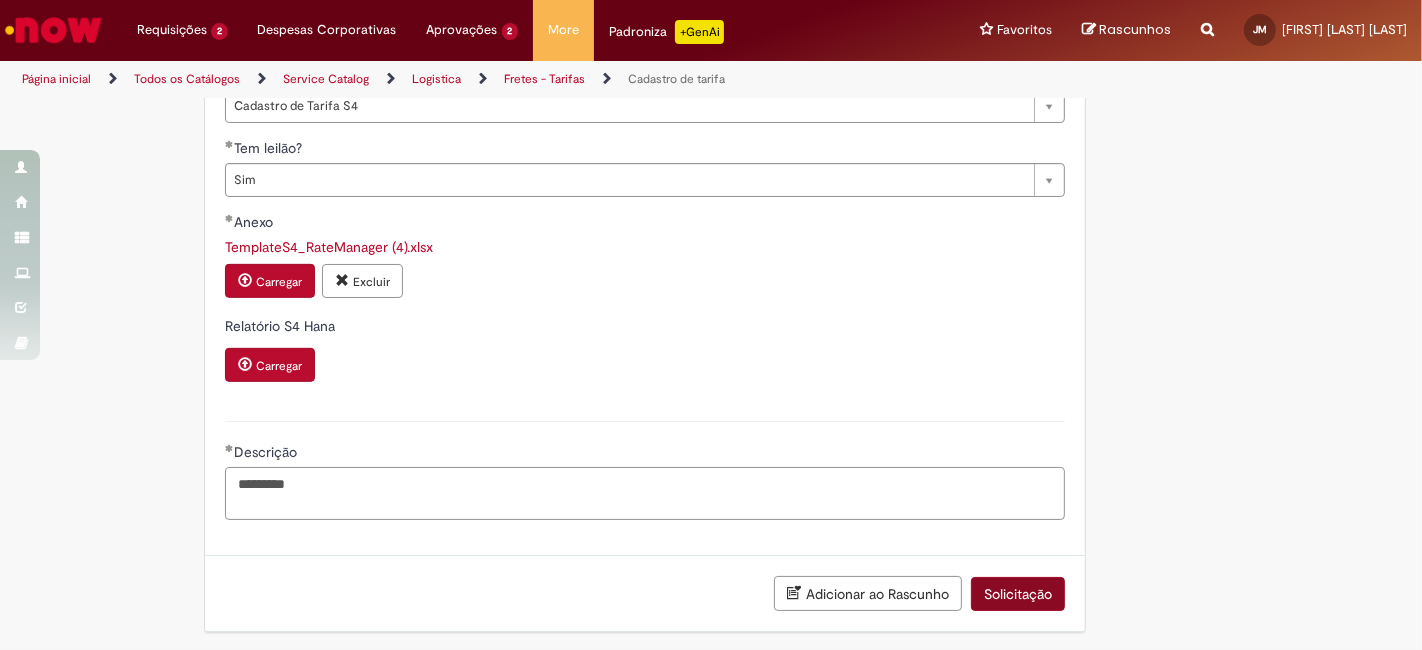 type on "*********" 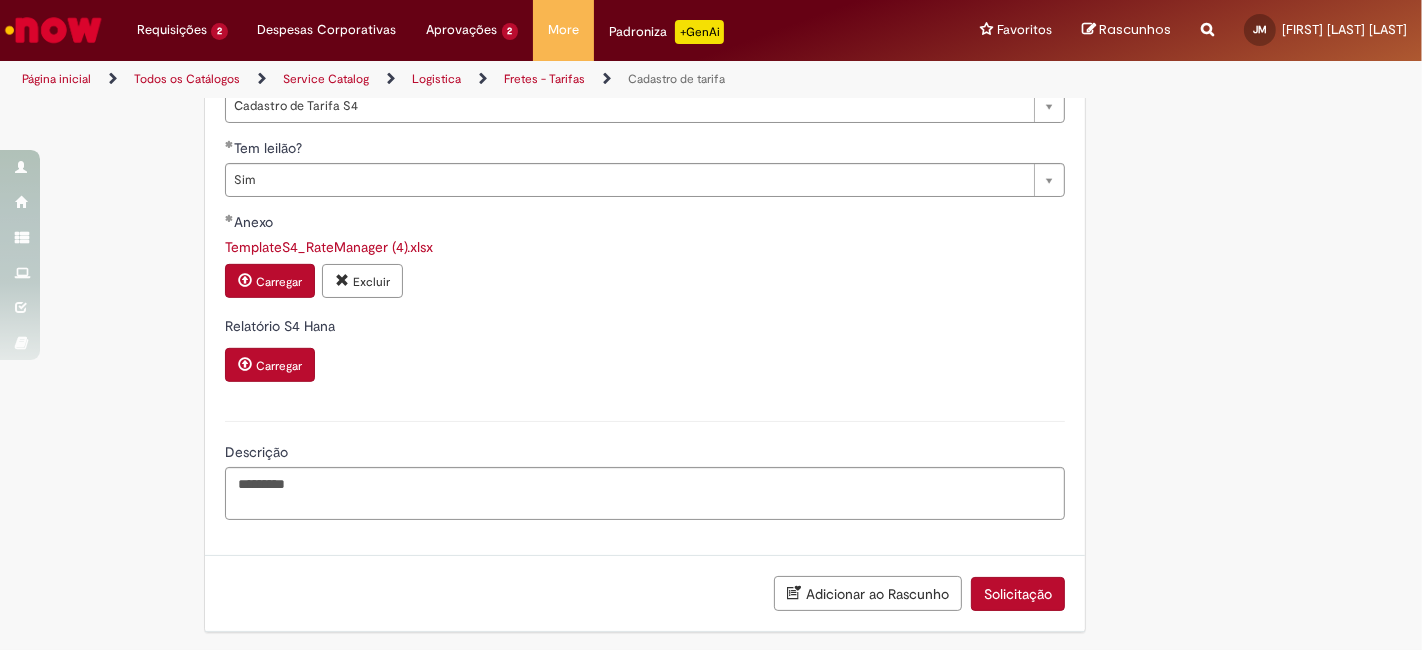 click on "Solicitação" at bounding box center (1018, 594) 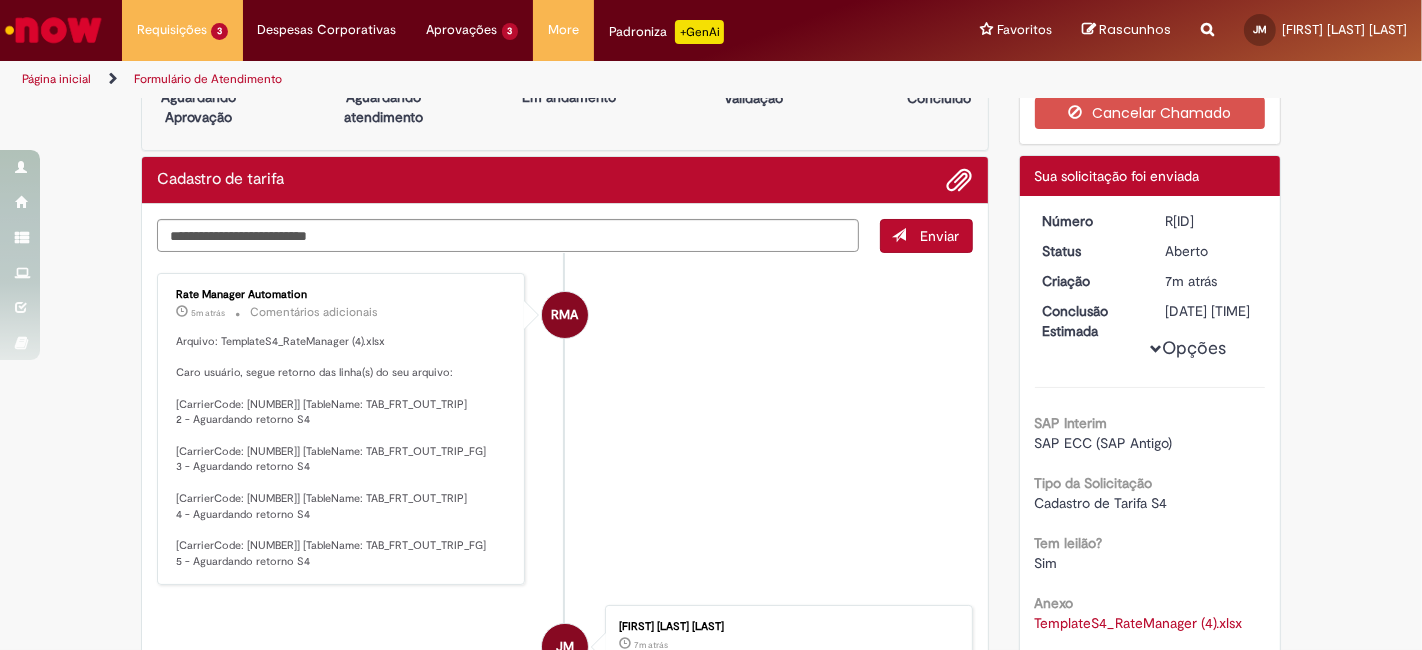 scroll, scrollTop: 60, scrollLeft: 0, axis: vertical 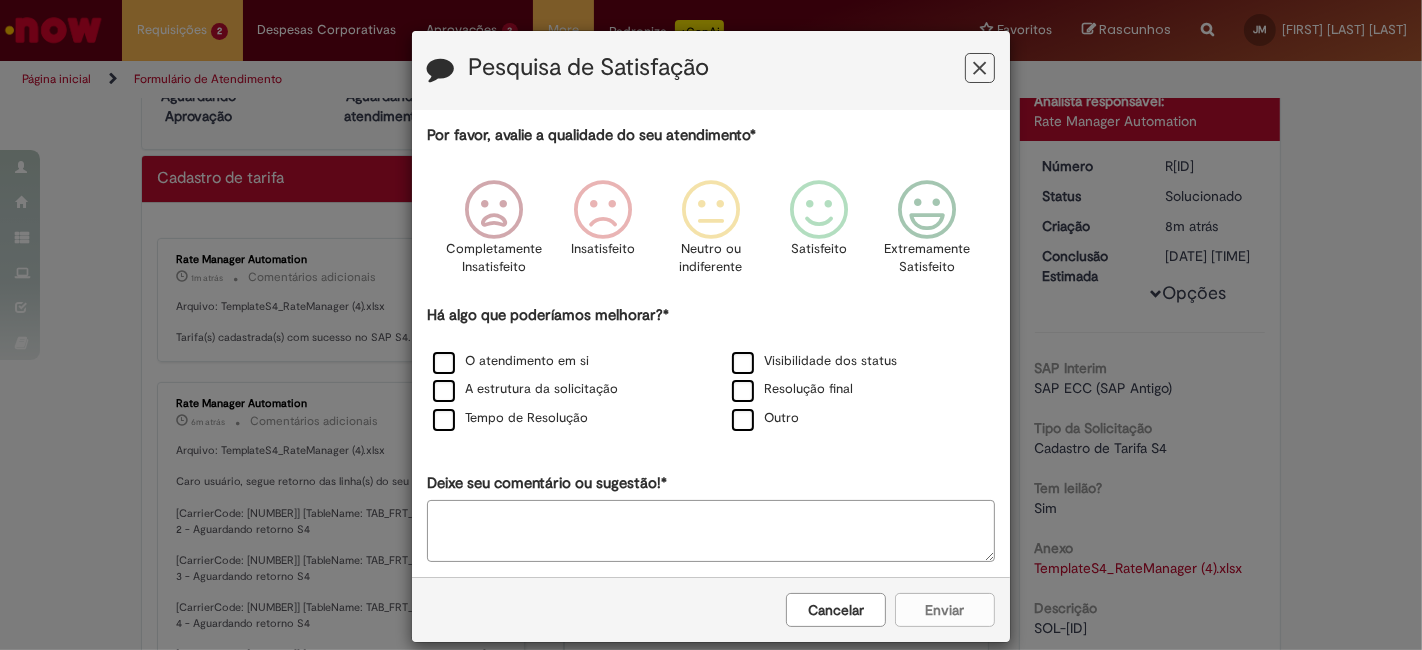 click at bounding box center (980, 68) 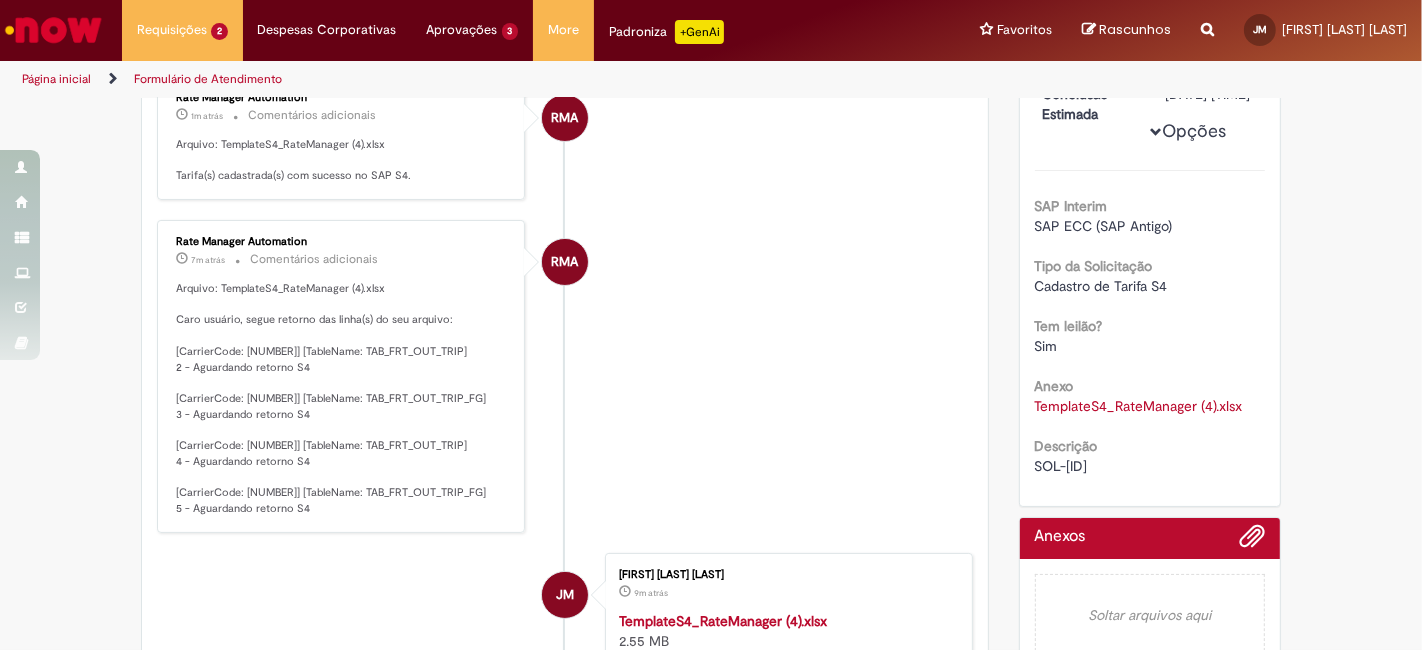 click on "SOL-81999" at bounding box center [1061, 466] 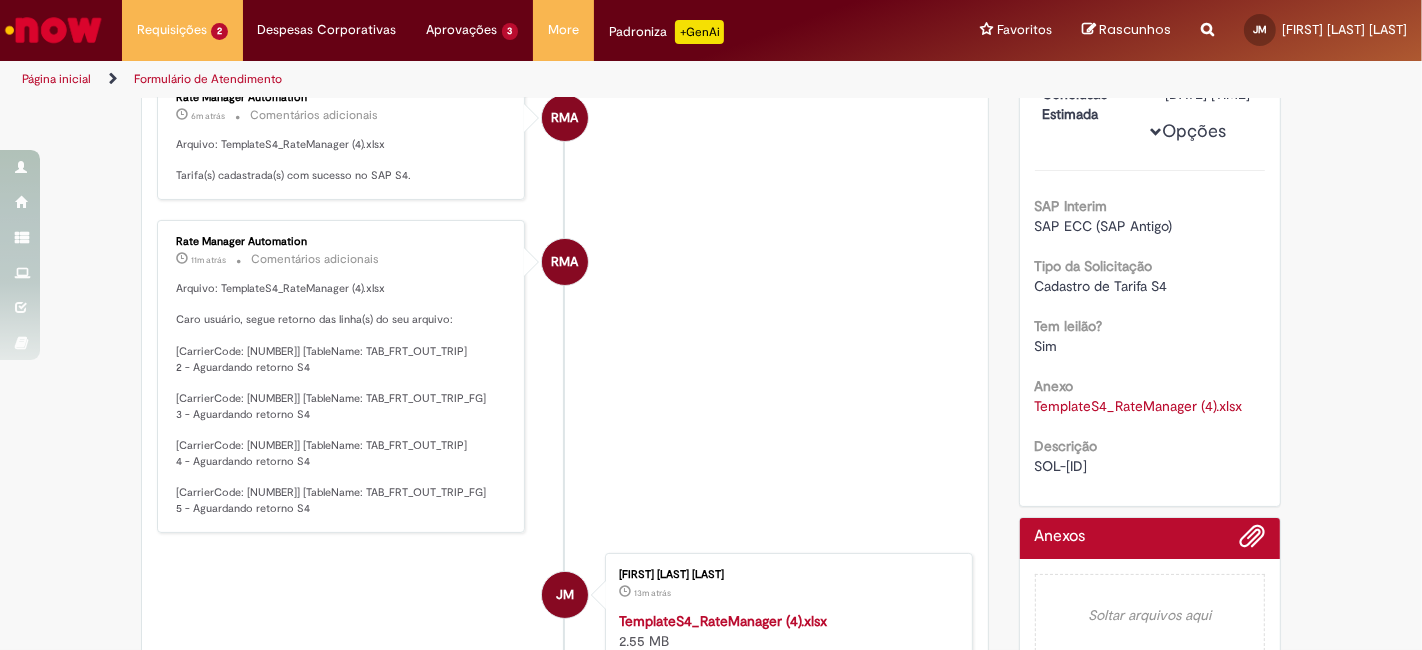 scroll, scrollTop: 0, scrollLeft: 0, axis: both 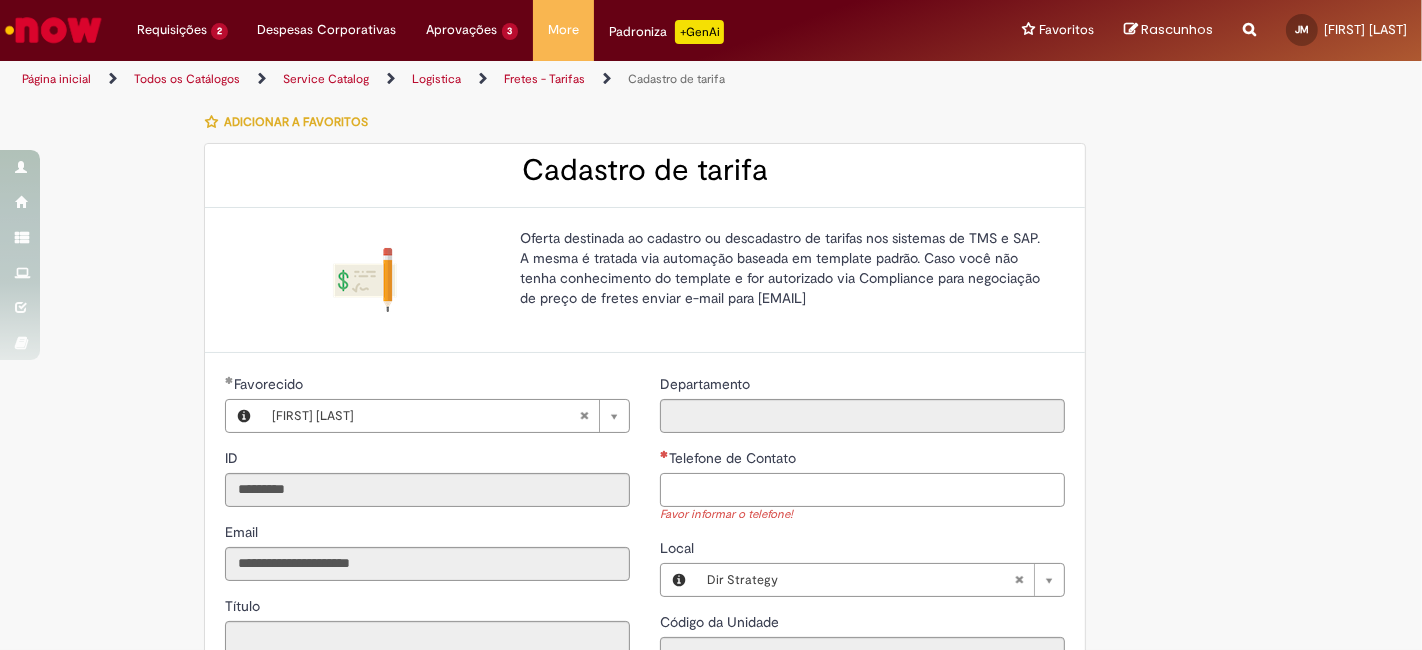 click on "Telefone de Contato" at bounding box center (862, 490) 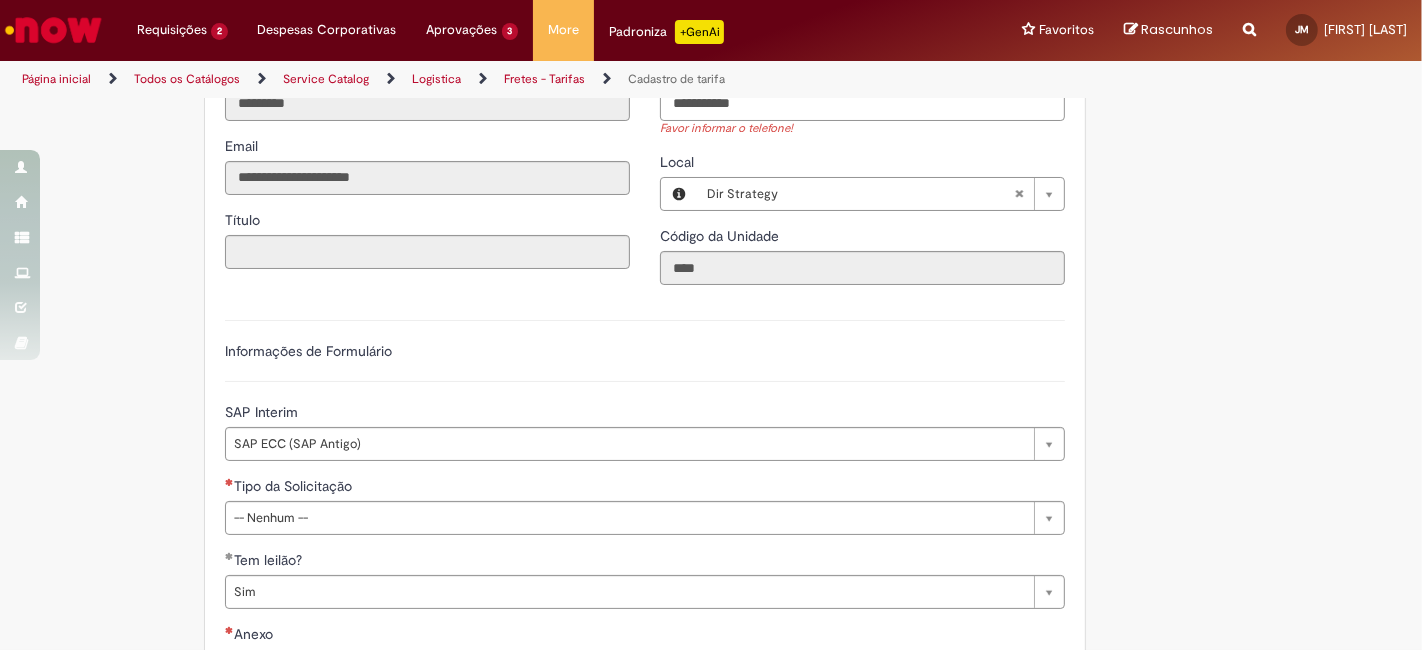 scroll, scrollTop: 390, scrollLeft: 0, axis: vertical 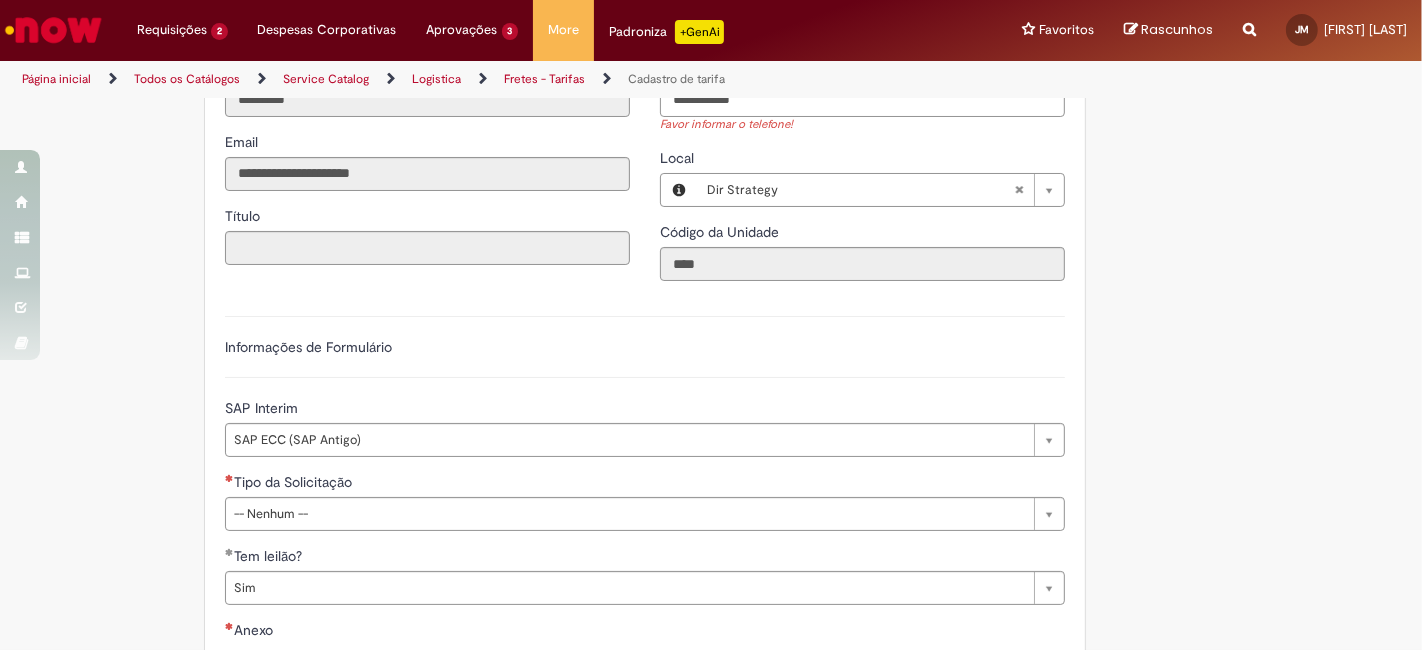 type on "**********" 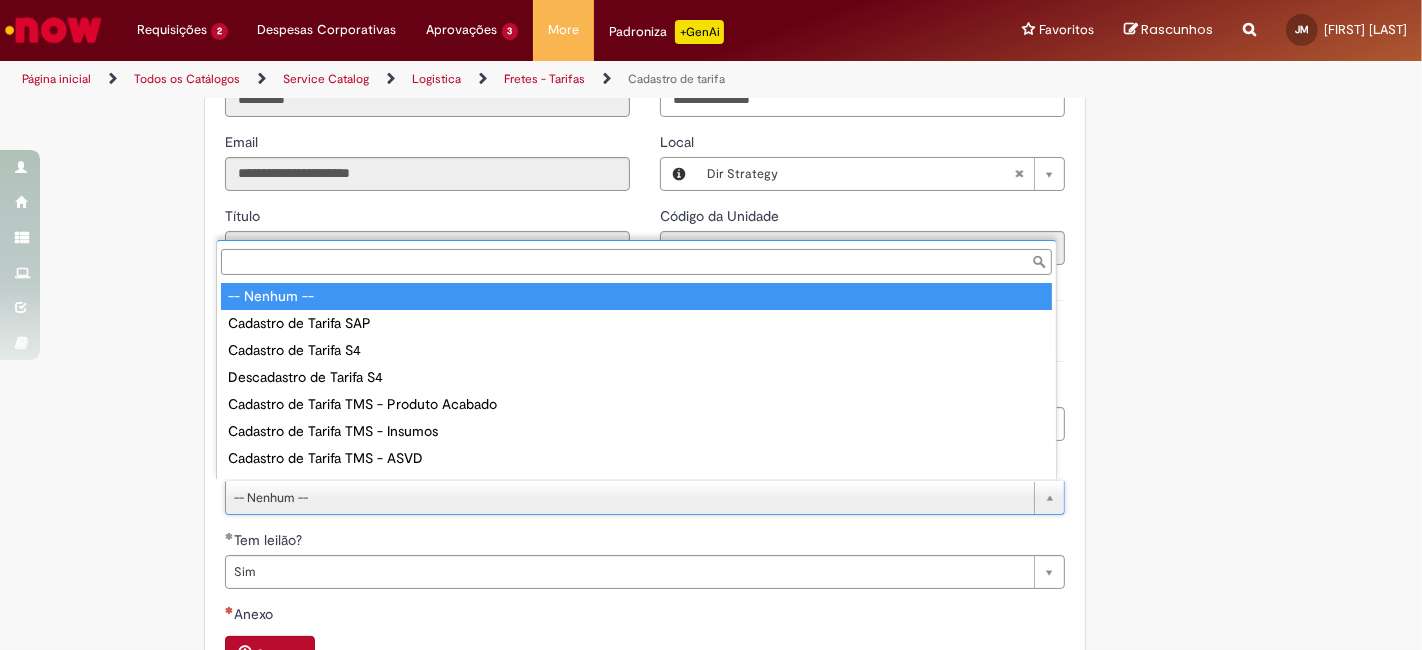 scroll, scrollTop: 16, scrollLeft: 0, axis: vertical 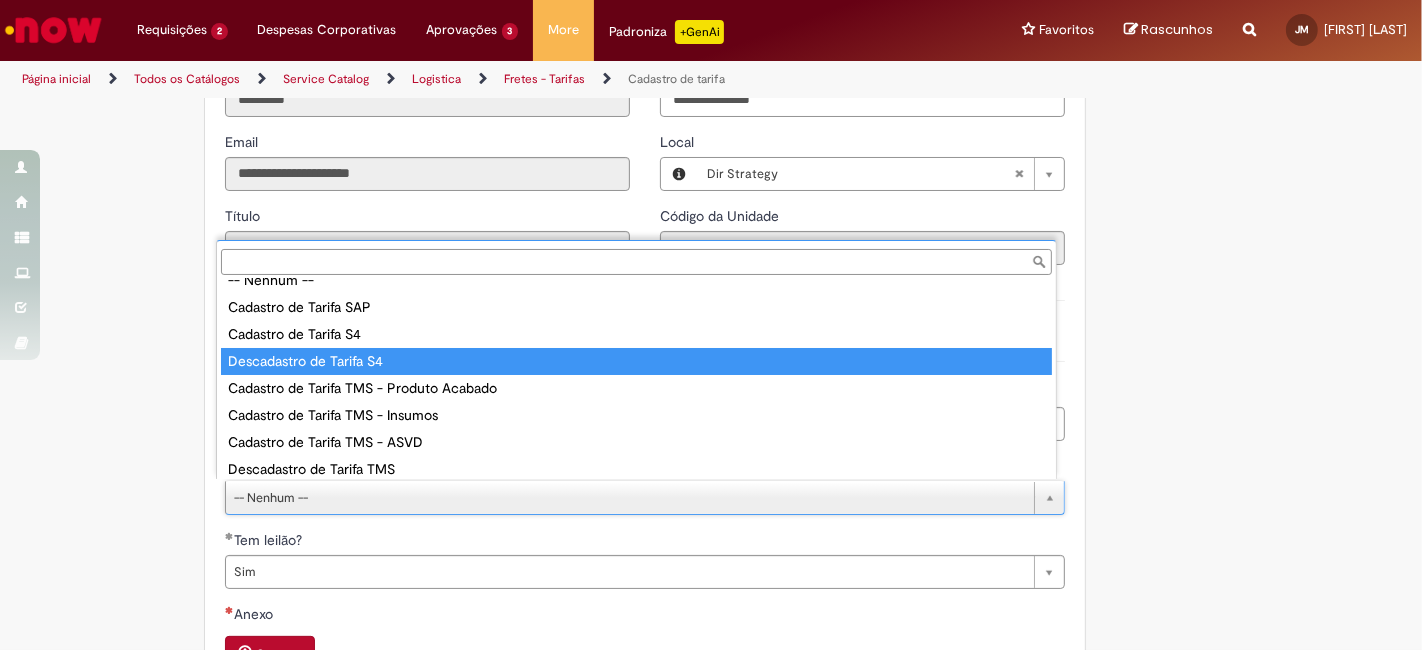 type on "**********" 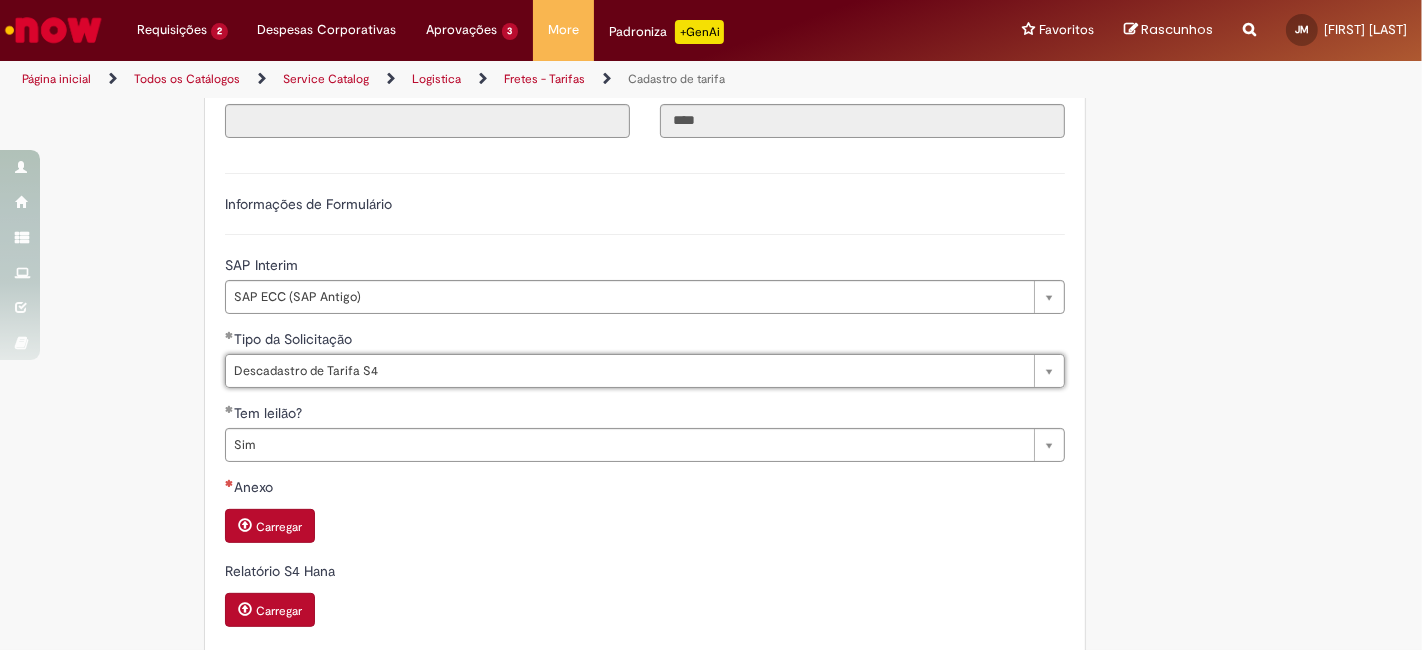 scroll, scrollTop: 528, scrollLeft: 0, axis: vertical 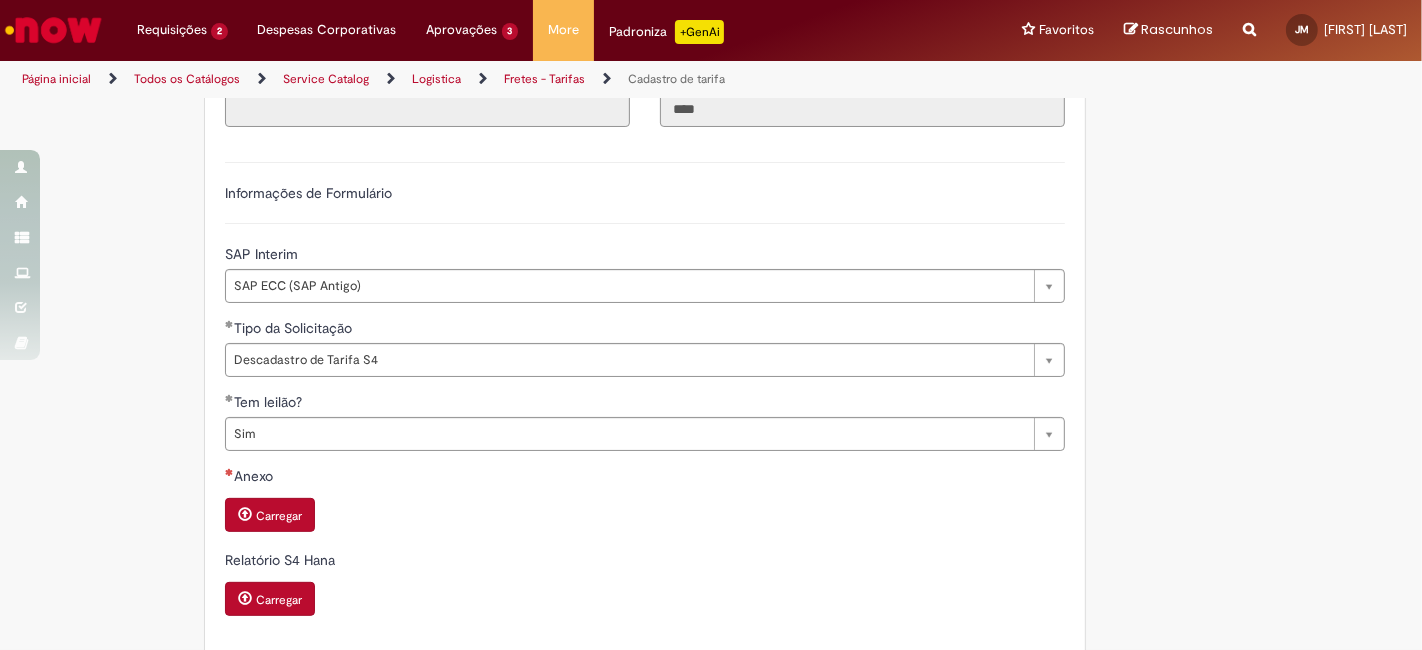 click on "Carregar" at bounding box center (279, 516) 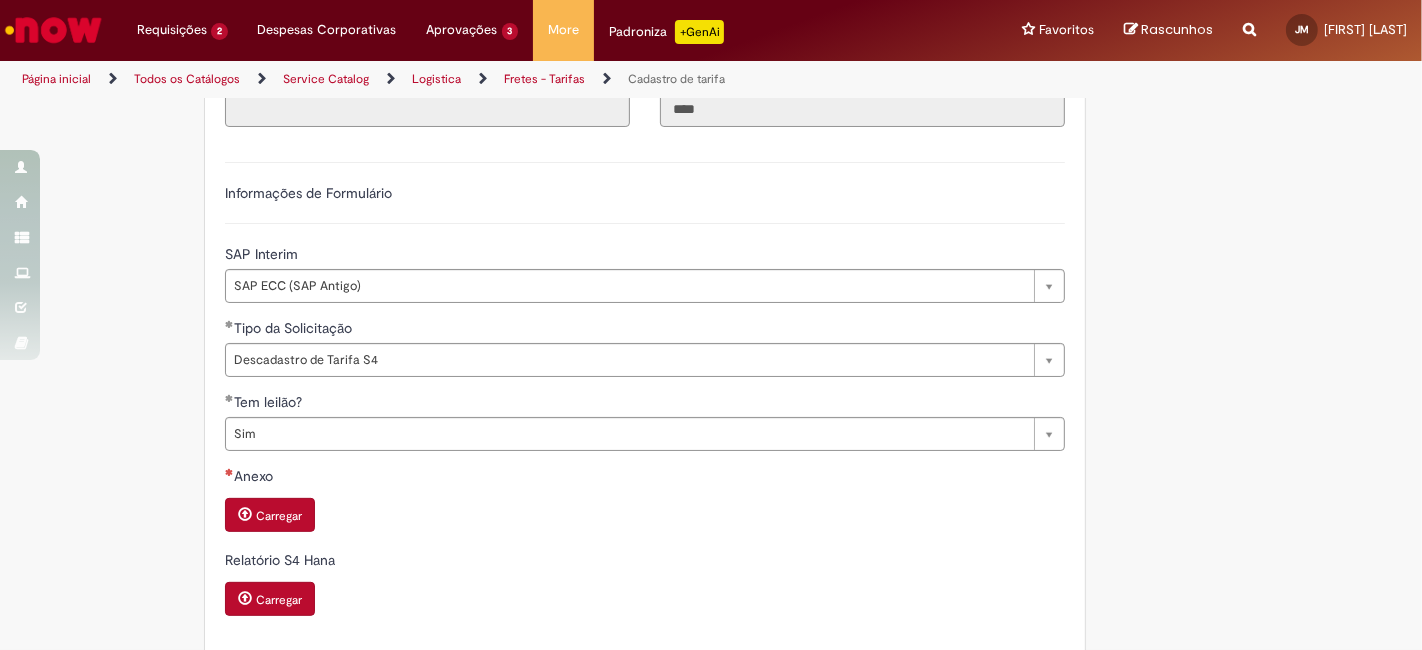 type 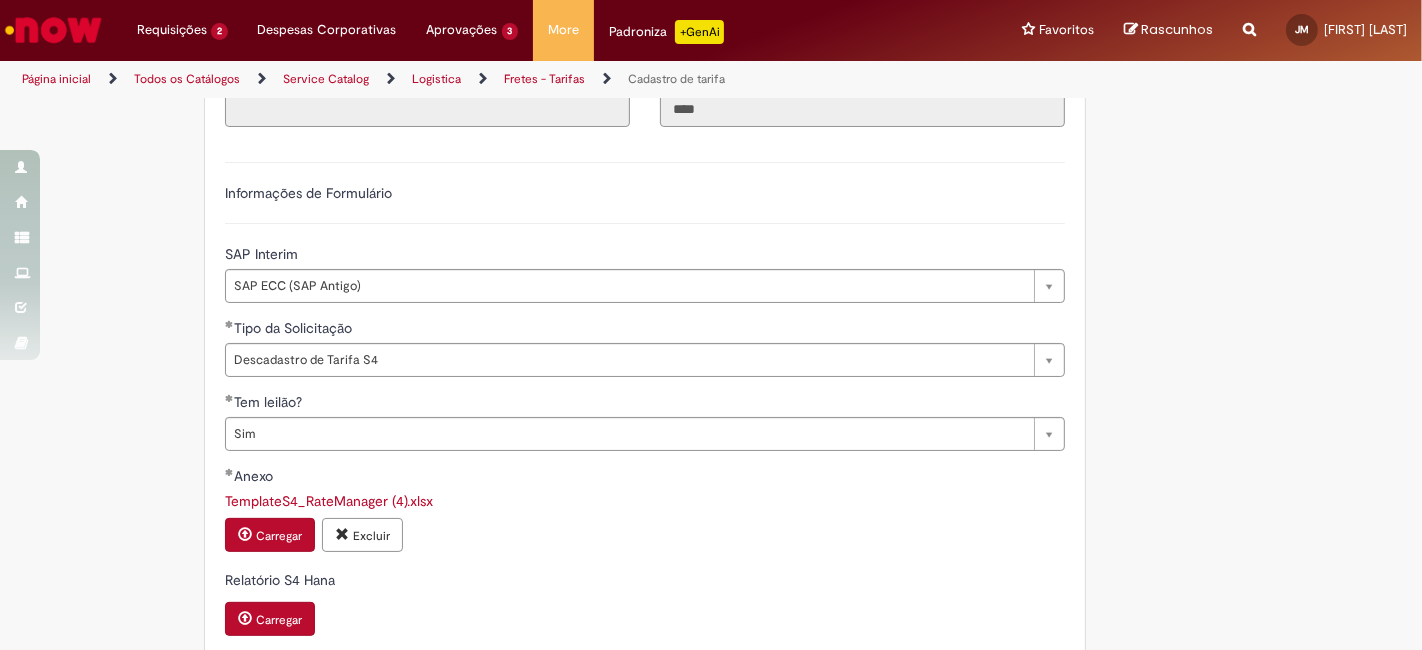scroll, scrollTop: 782, scrollLeft: 0, axis: vertical 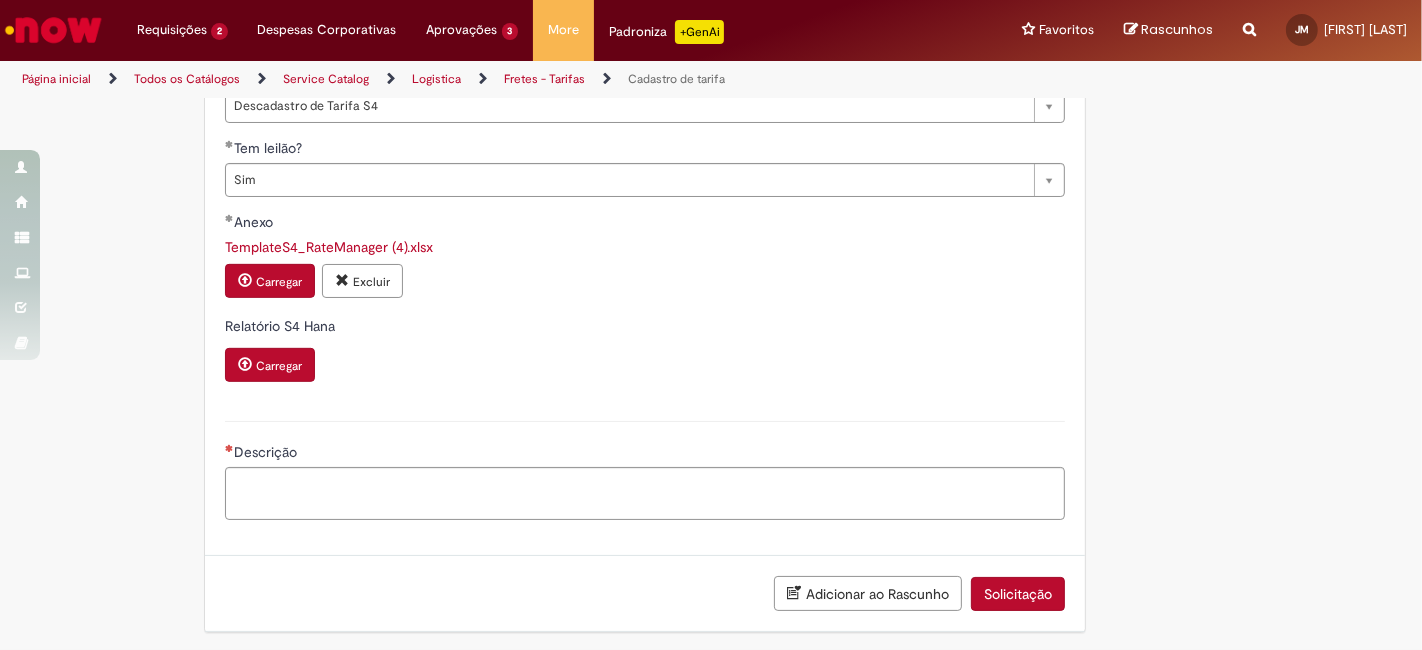 drag, startPoint x: 516, startPoint y: 518, endPoint x: 599, endPoint y: 485, distance: 89.31965 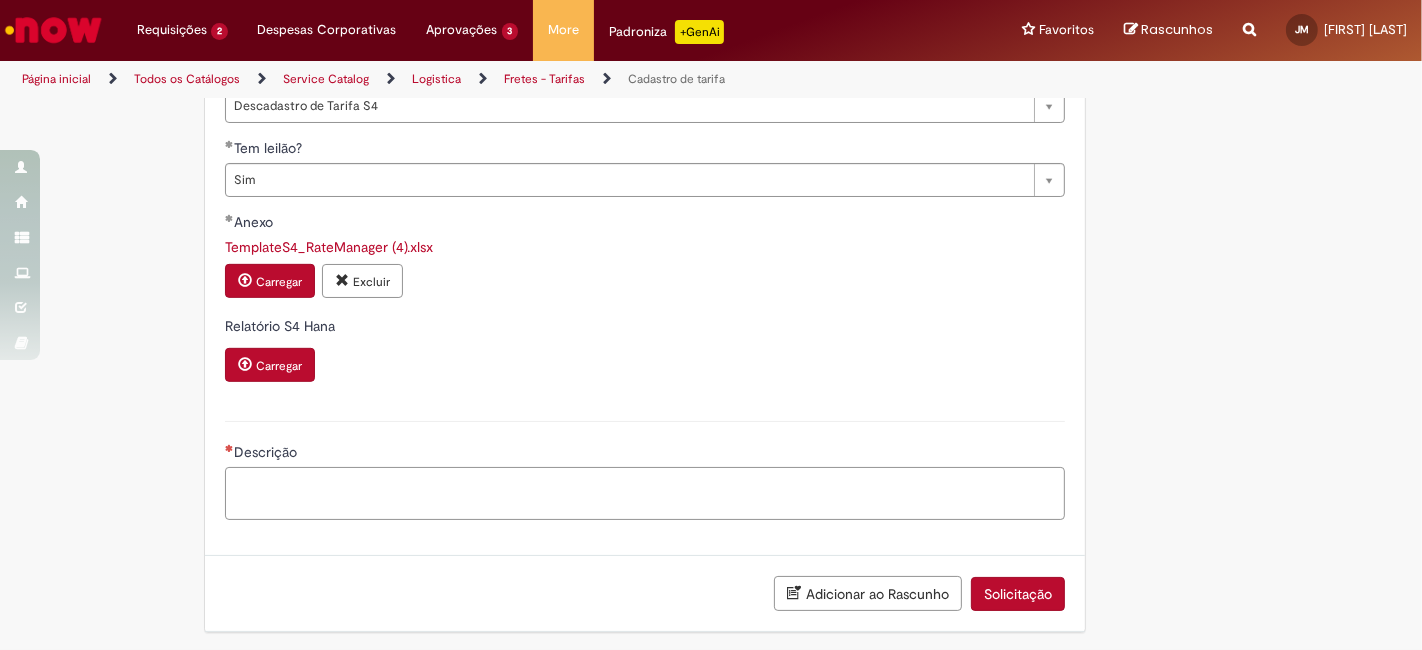 paste on "*********" 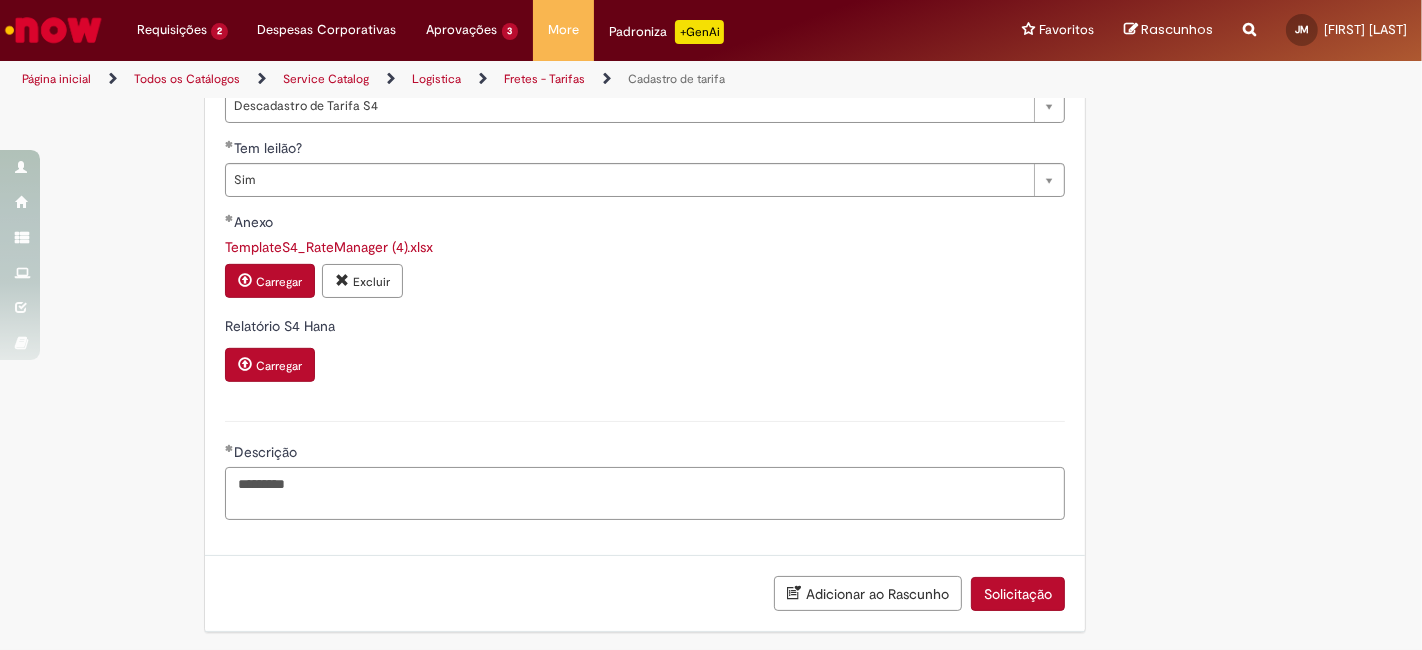 click on "*********" at bounding box center [645, 493] 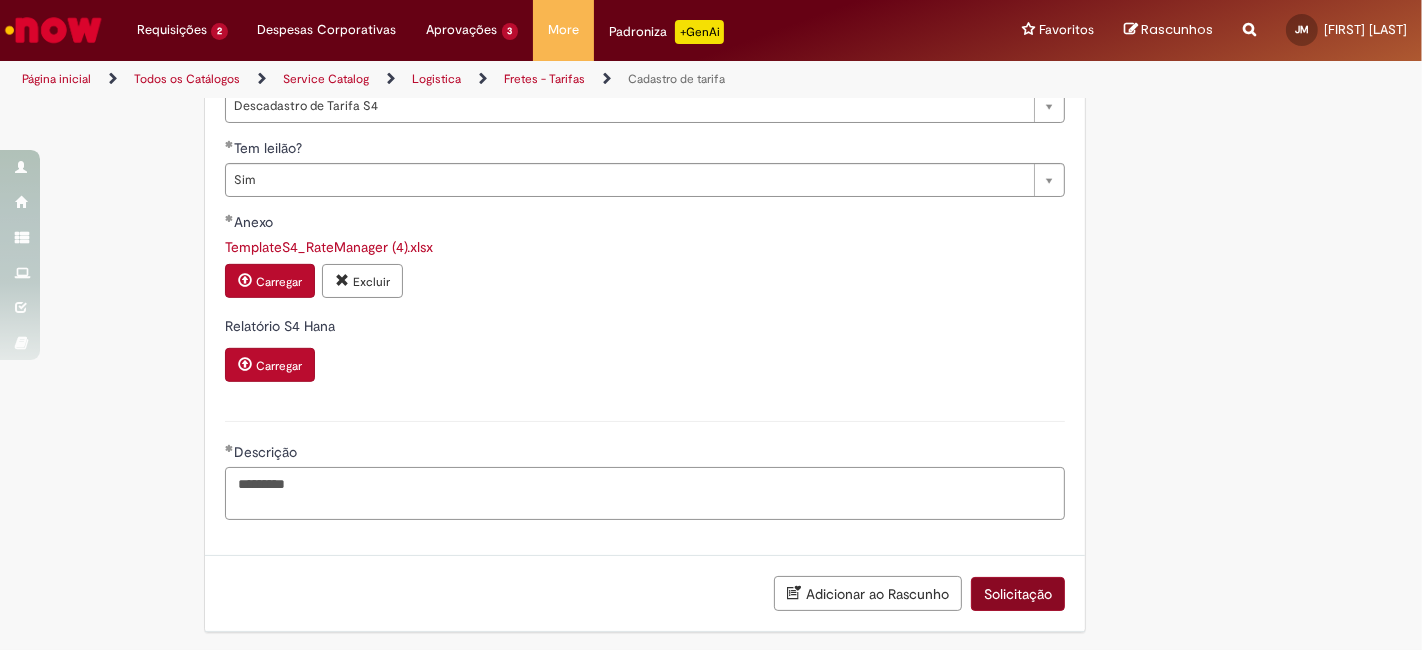 type on "*********" 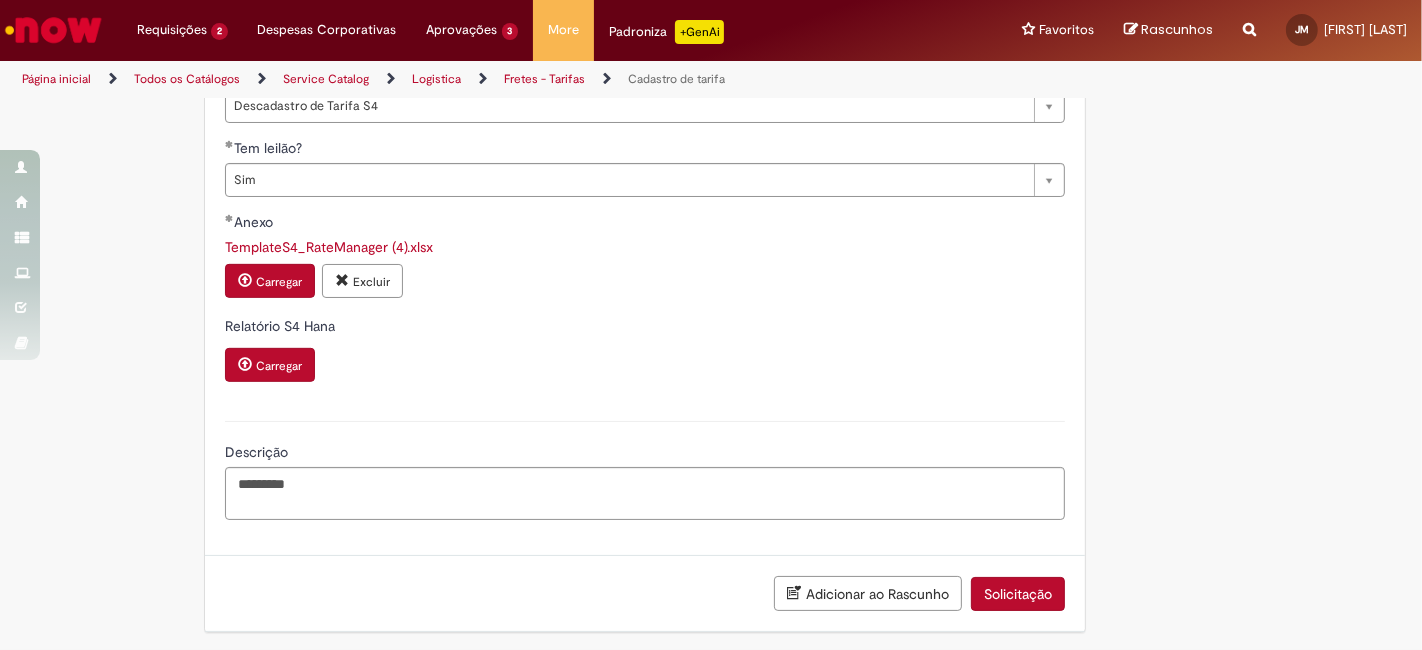 click on "Solicitação" at bounding box center [1018, 594] 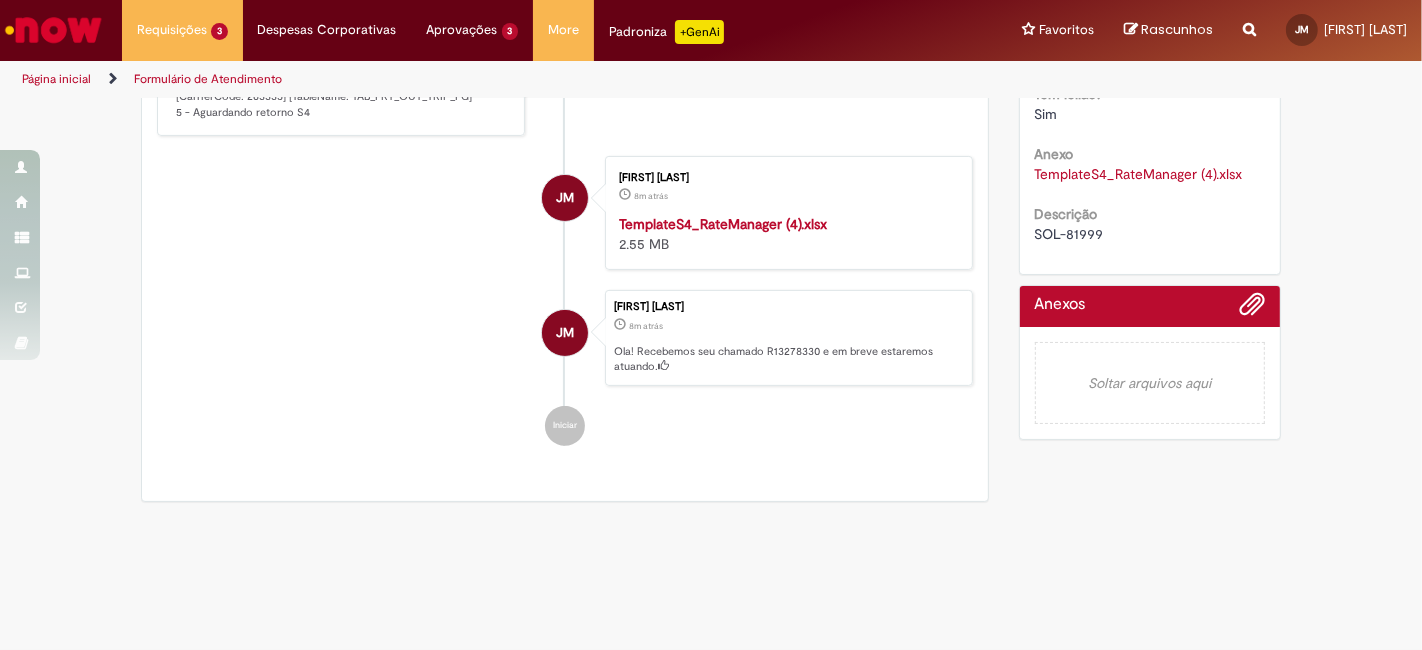scroll, scrollTop: 535, scrollLeft: 0, axis: vertical 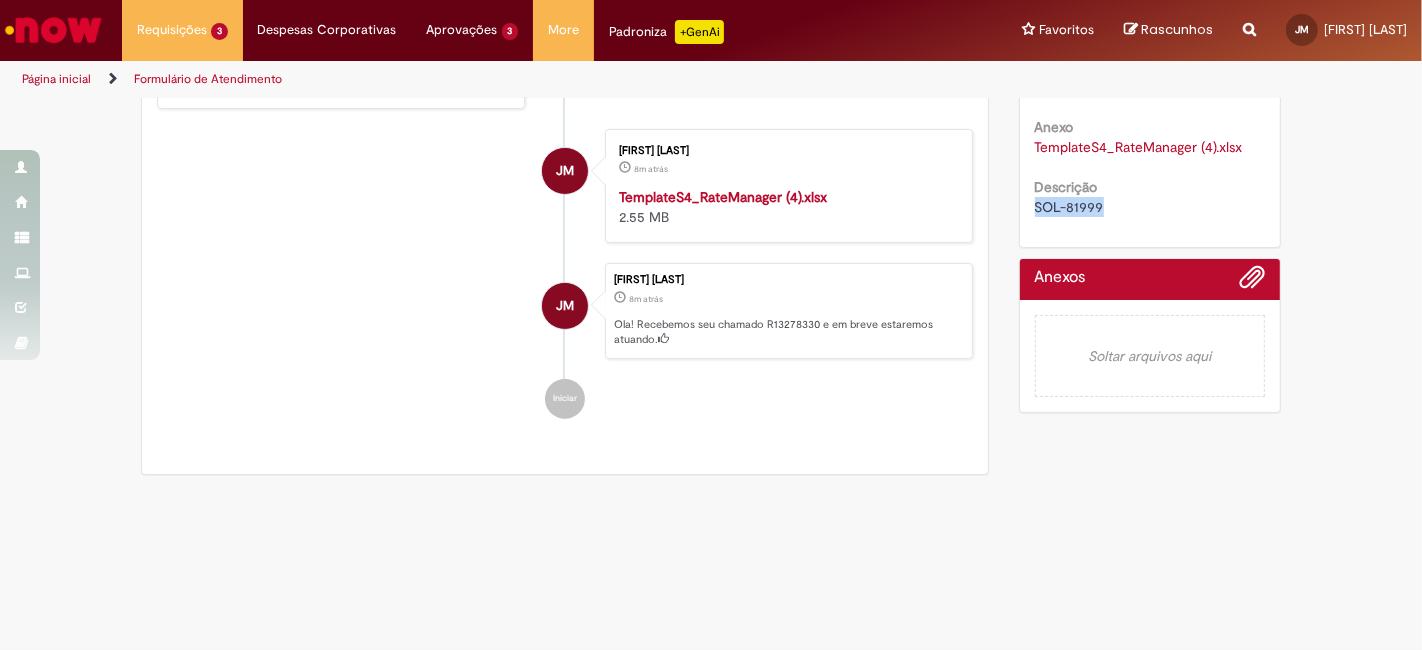 drag, startPoint x: 1108, startPoint y: 233, endPoint x: 1015, endPoint y: 227, distance: 93.193344 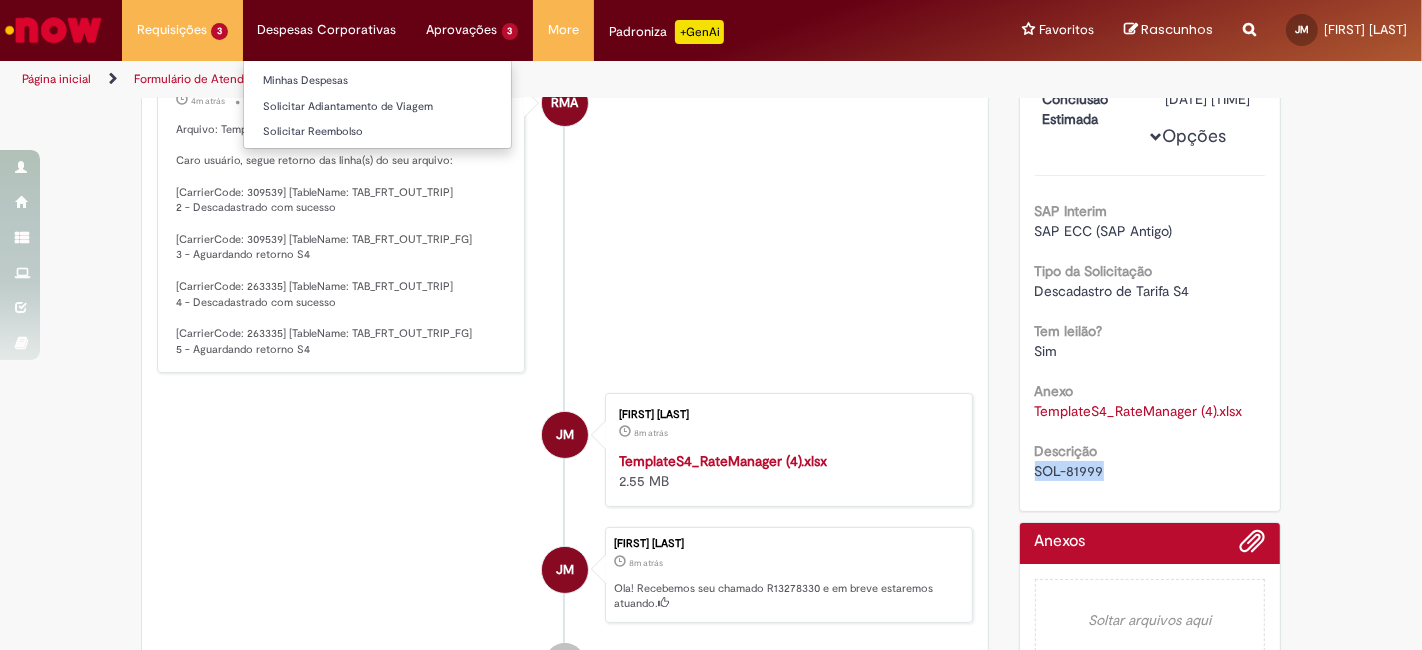 scroll, scrollTop: 255, scrollLeft: 0, axis: vertical 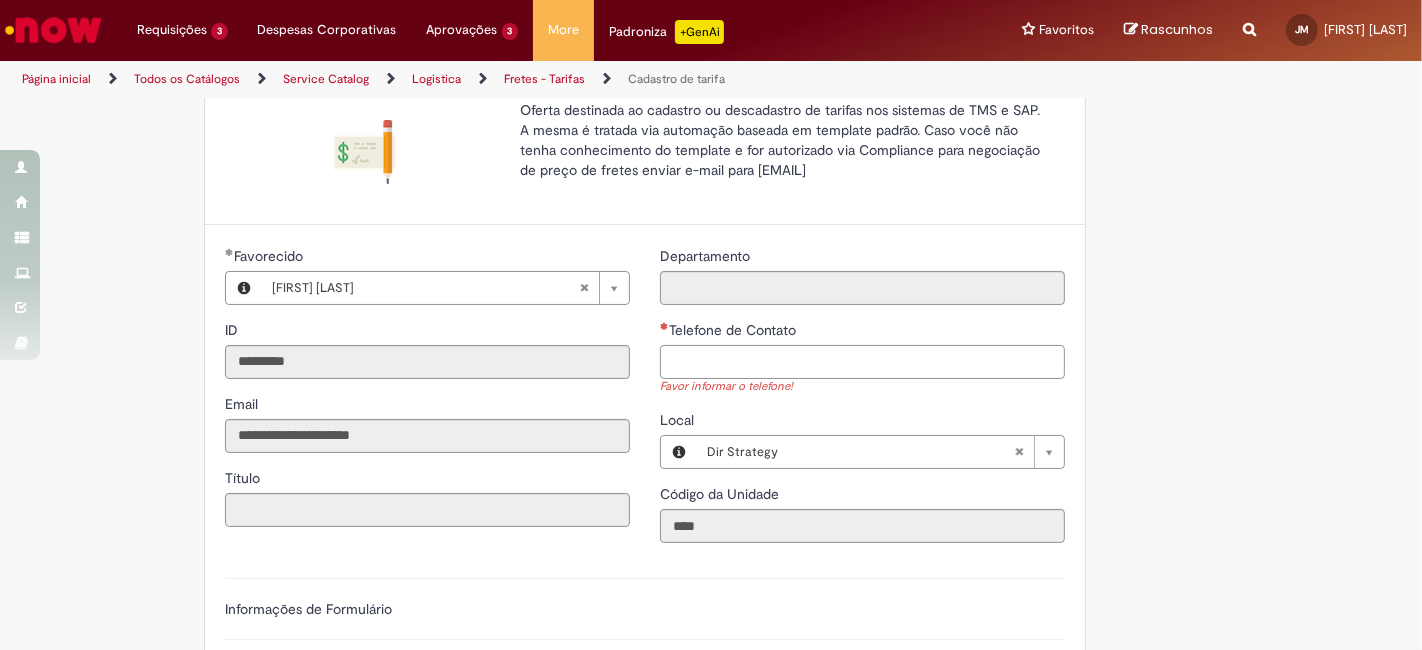 click on "Telefone de Contato" at bounding box center [862, 362] 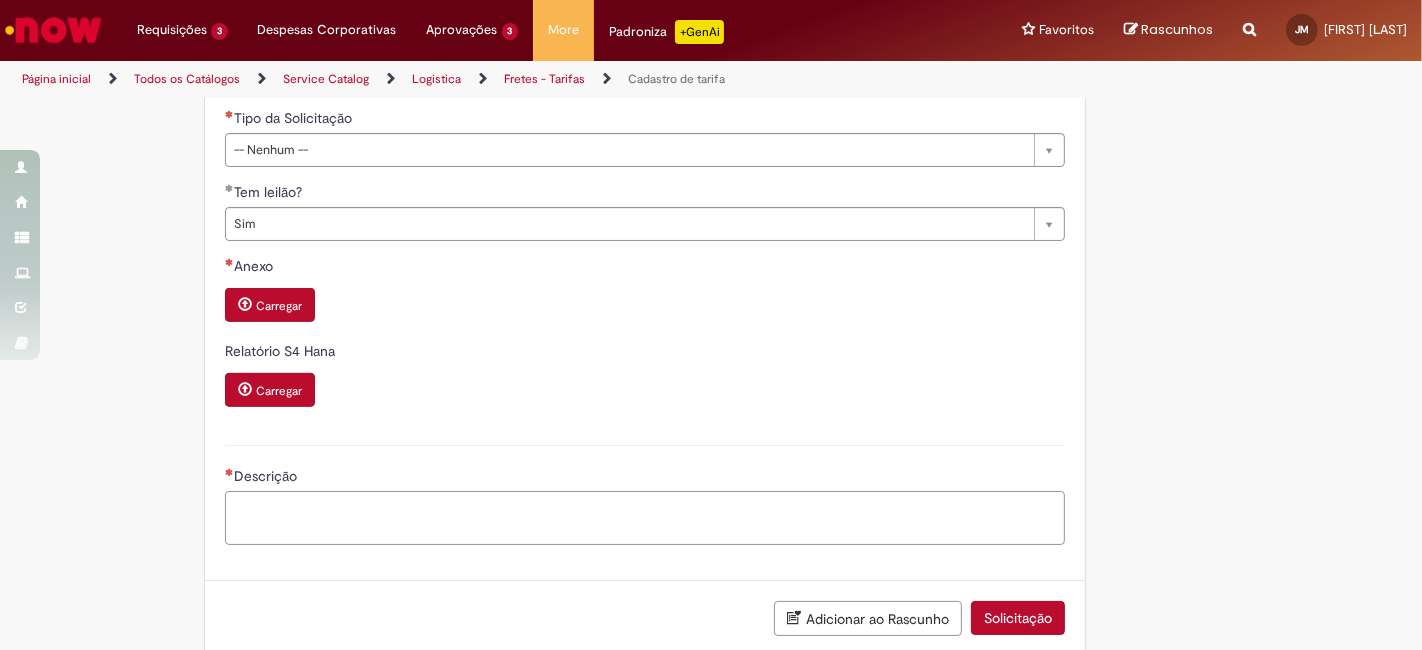 type on "**********" 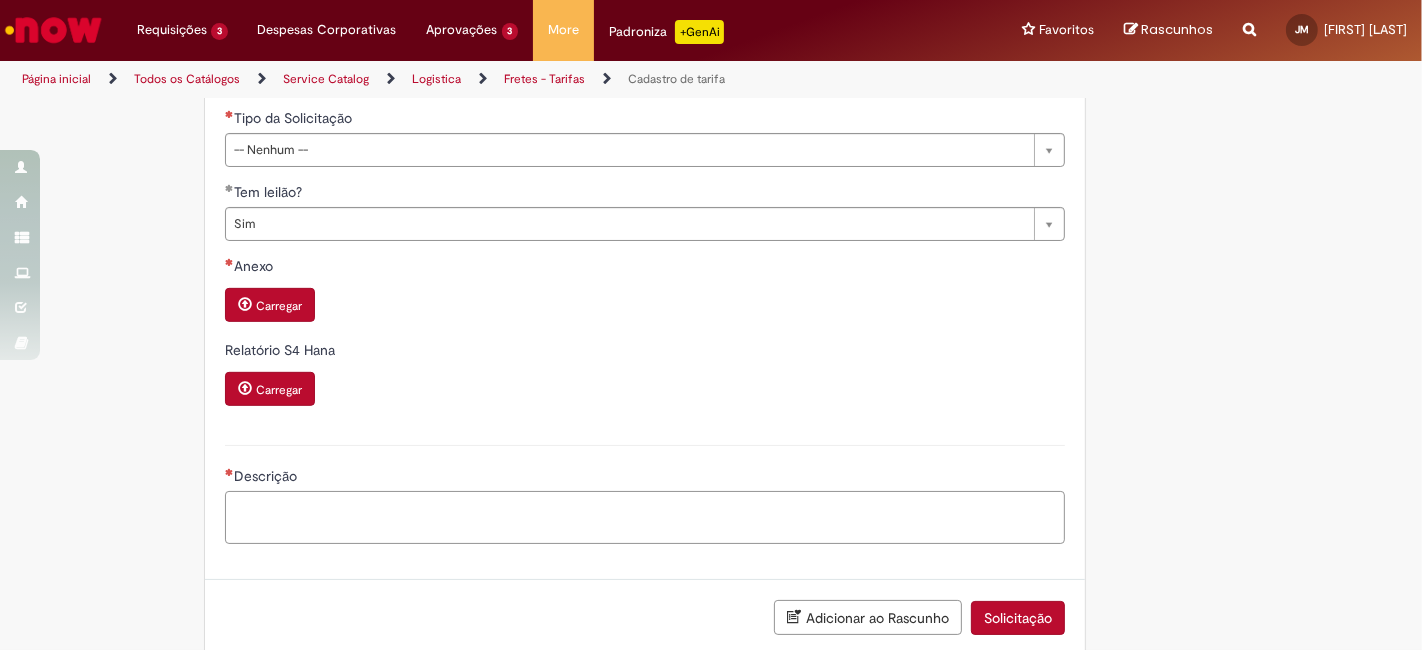 click on "Descrição" at bounding box center (645, 517) 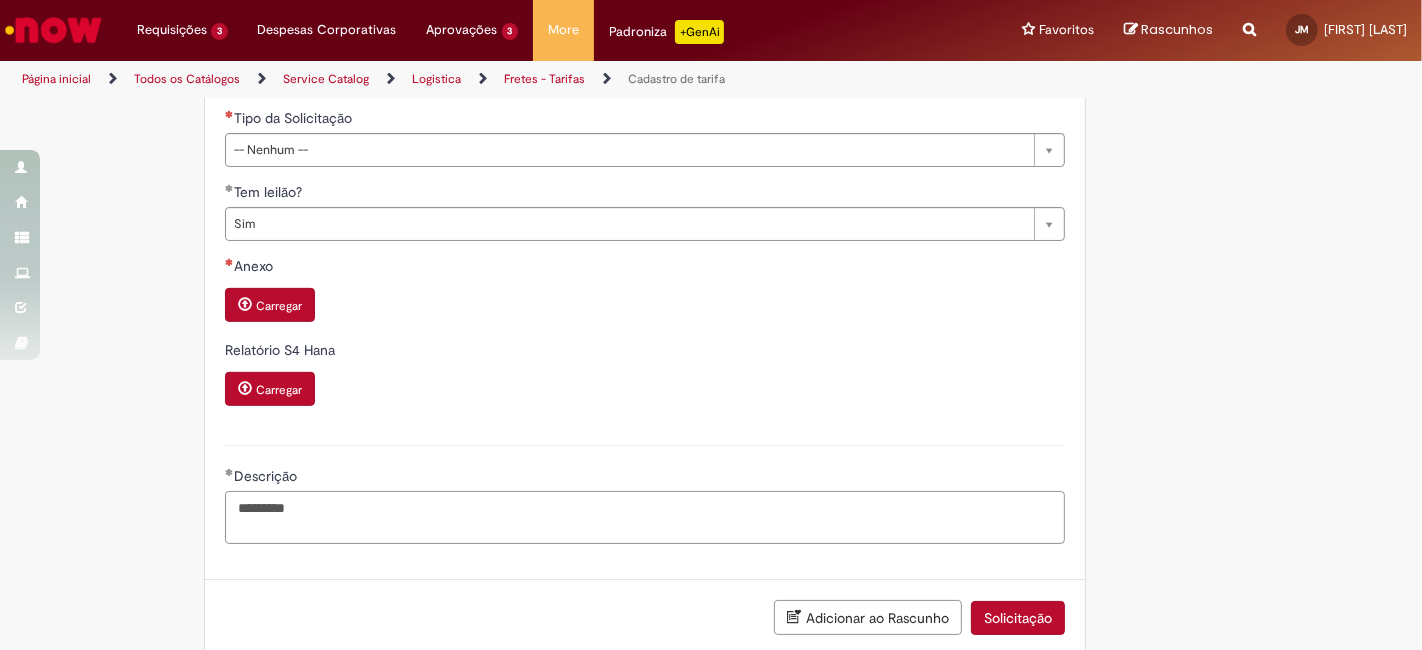 type on "*********" 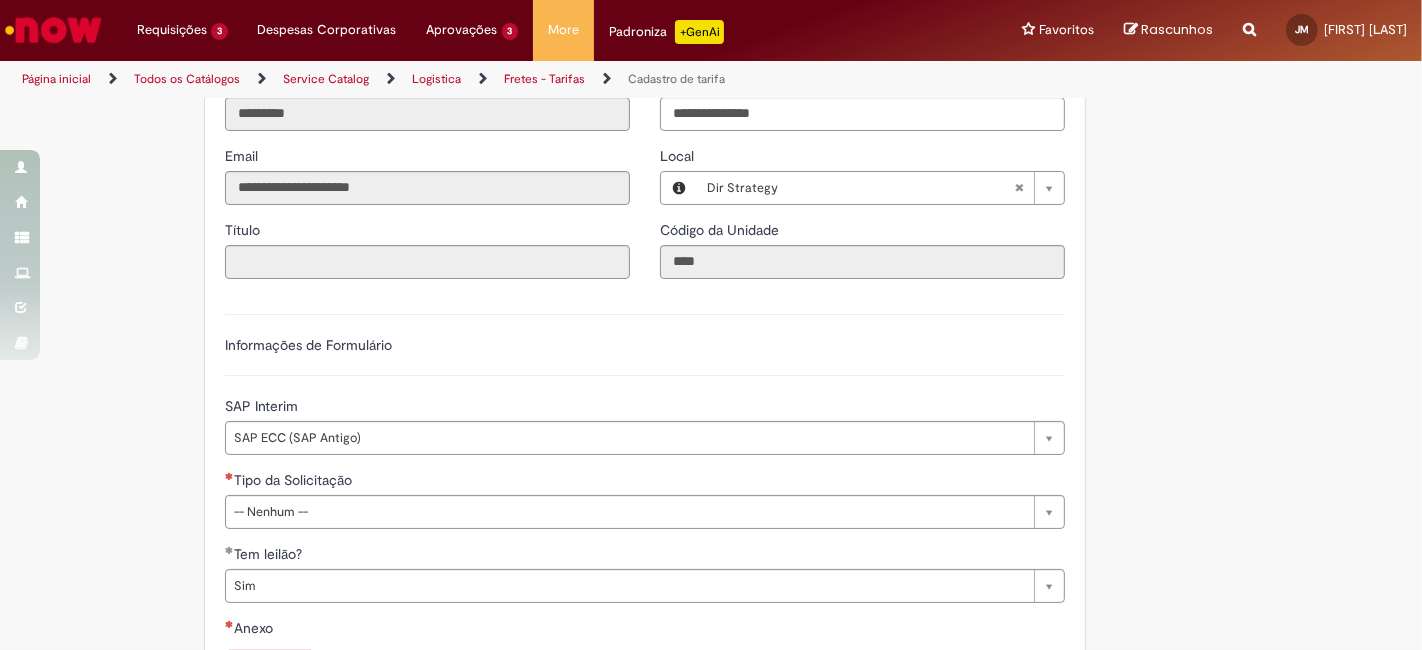 scroll, scrollTop: 377, scrollLeft: 0, axis: vertical 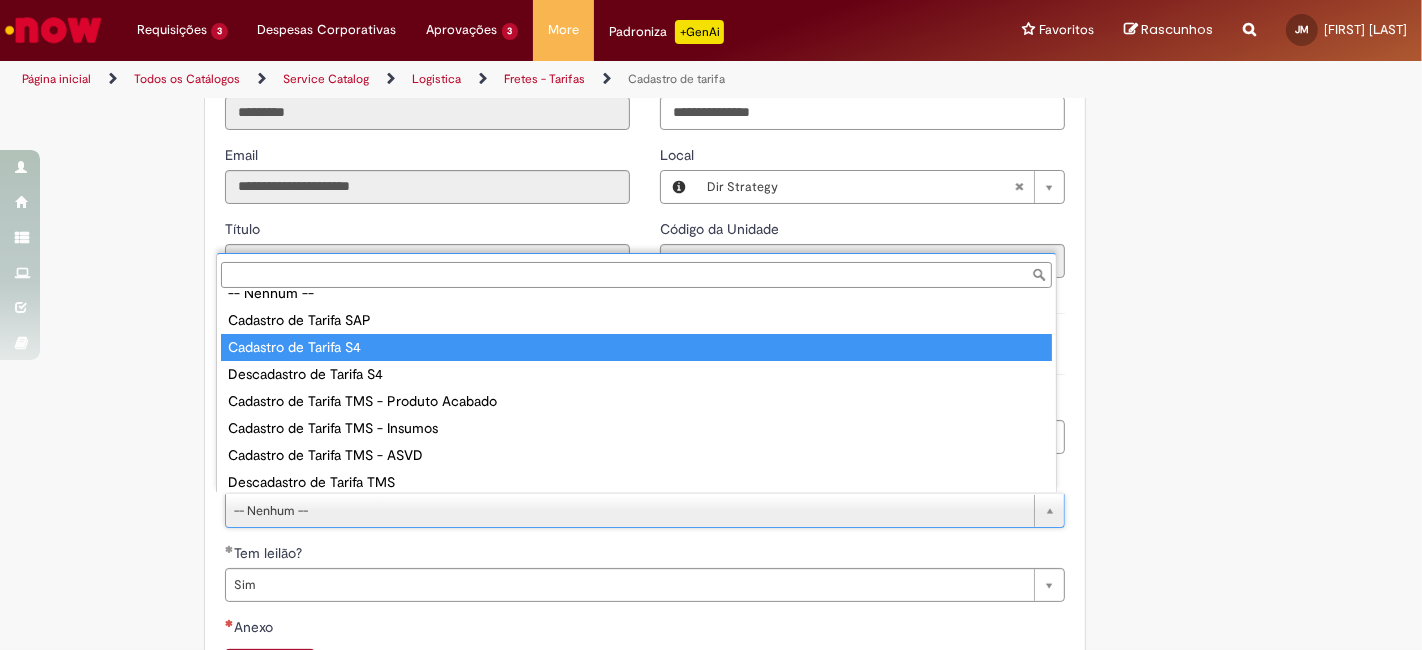 type on "**********" 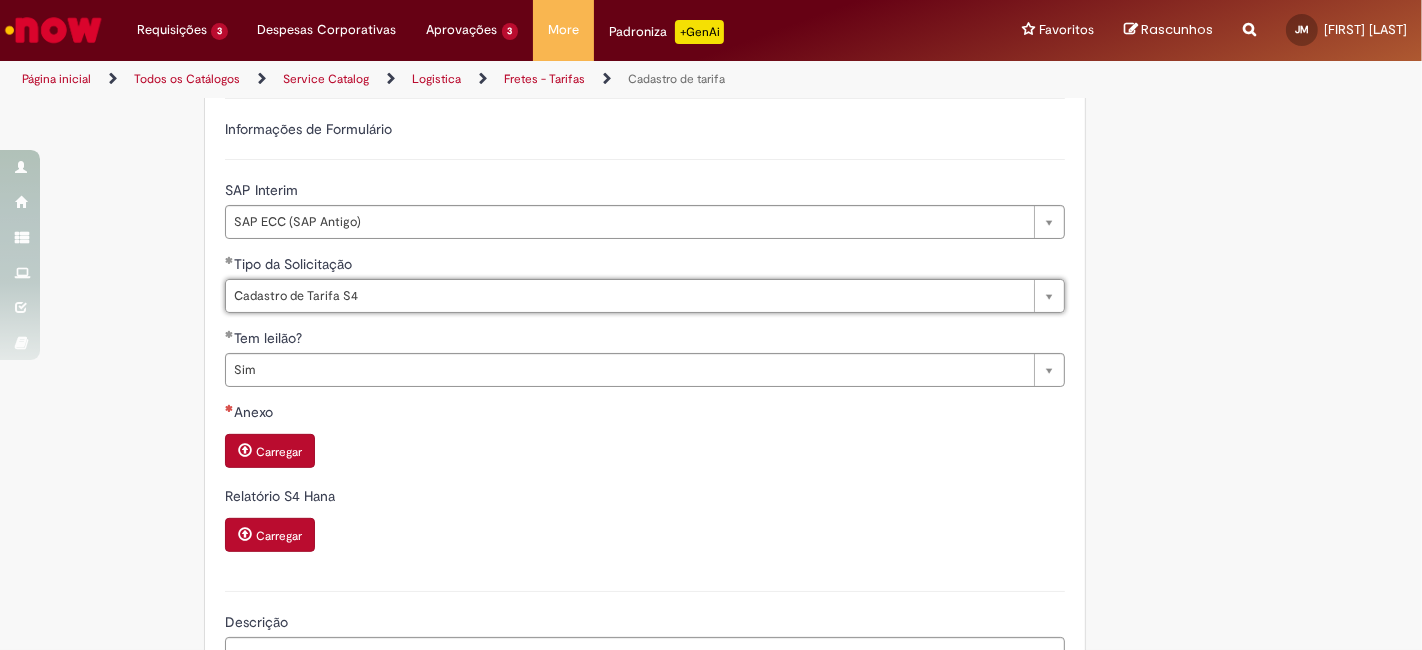 scroll, scrollTop: 605, scrollLeft: 0, axis: vertical 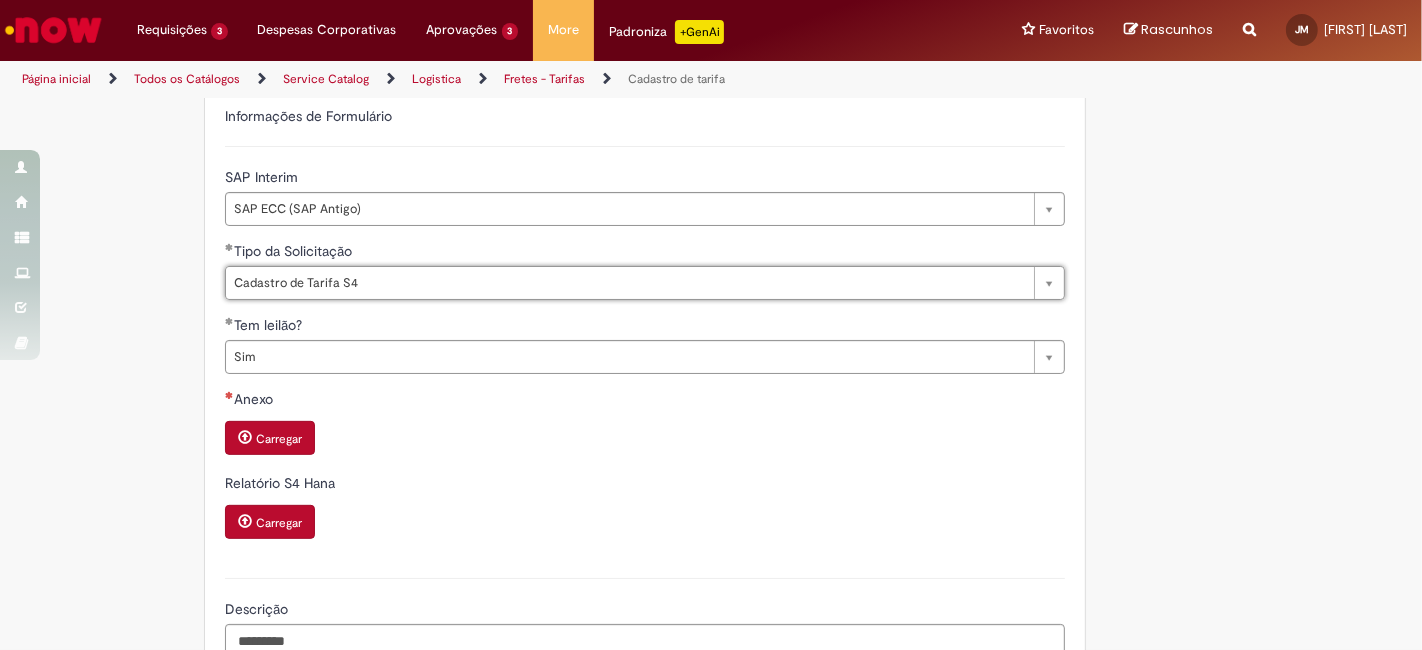 click on "Carregar" at bounding box center (279, 439) 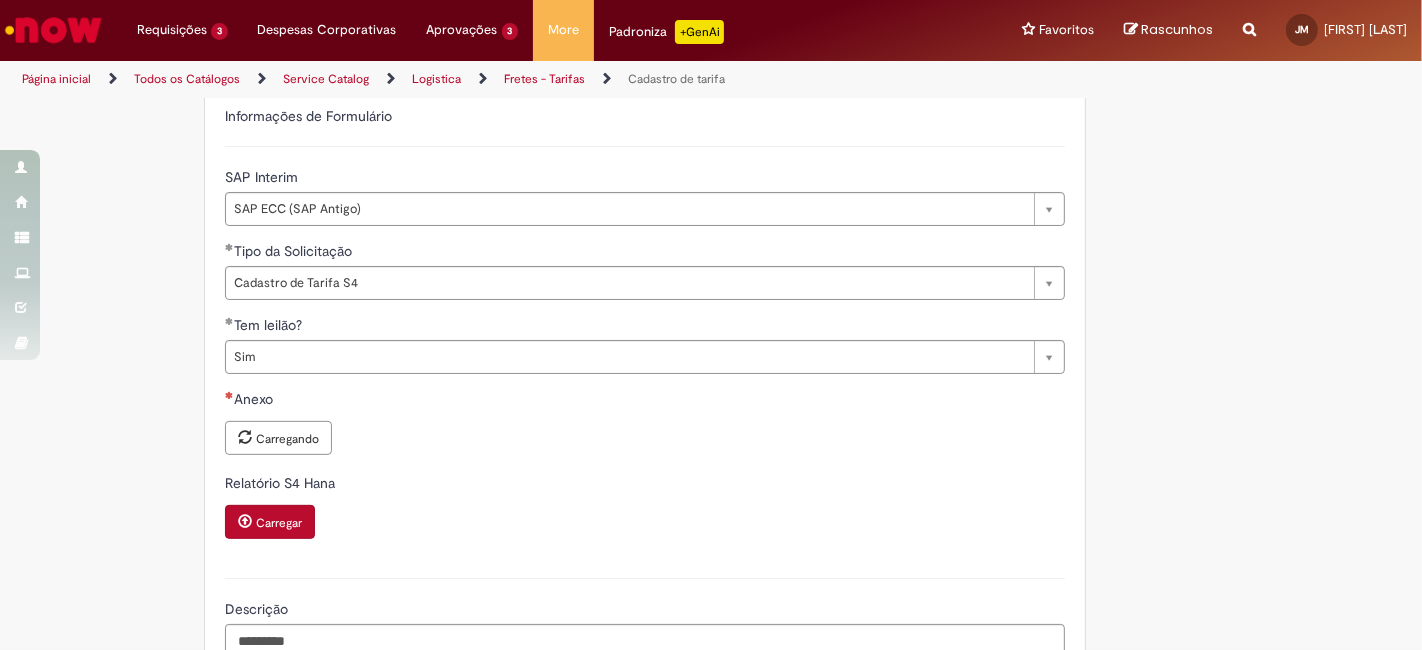 scroll, scrollTop: 762, scrollLeft: 0, axis: vertical 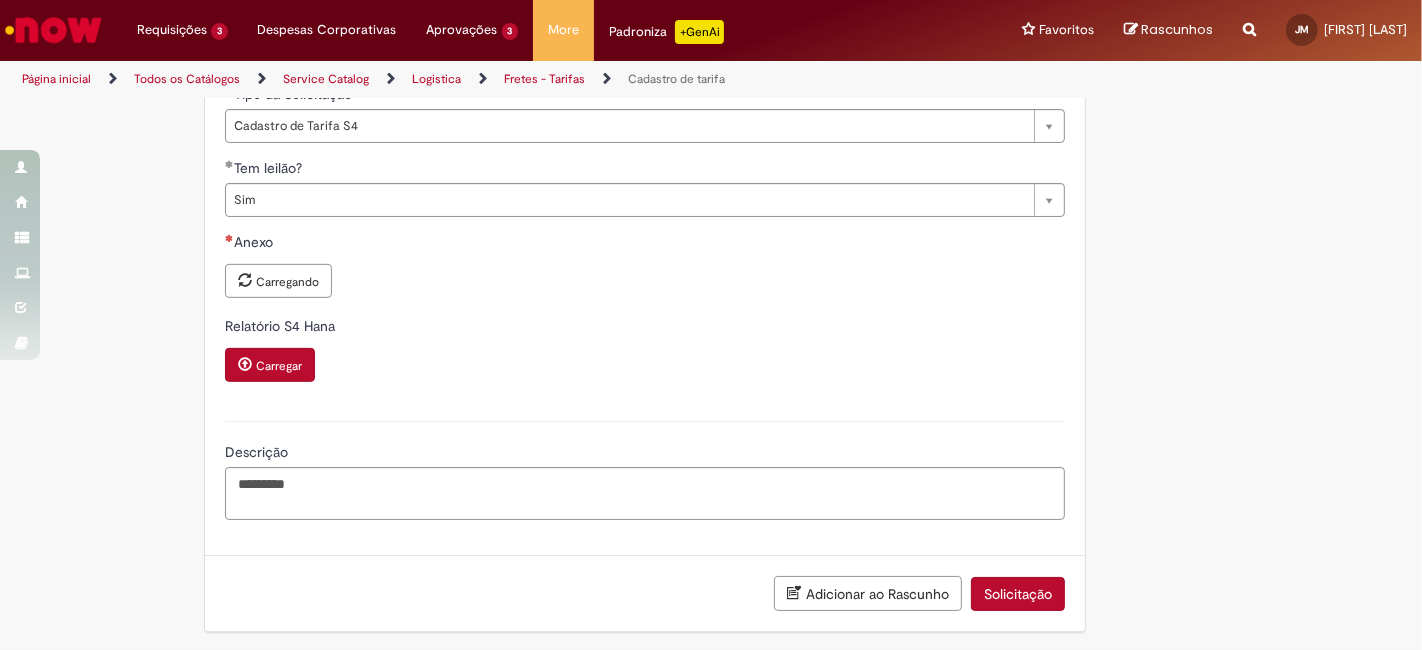 click on "Solicitação" at bounding box center [1018, 594] 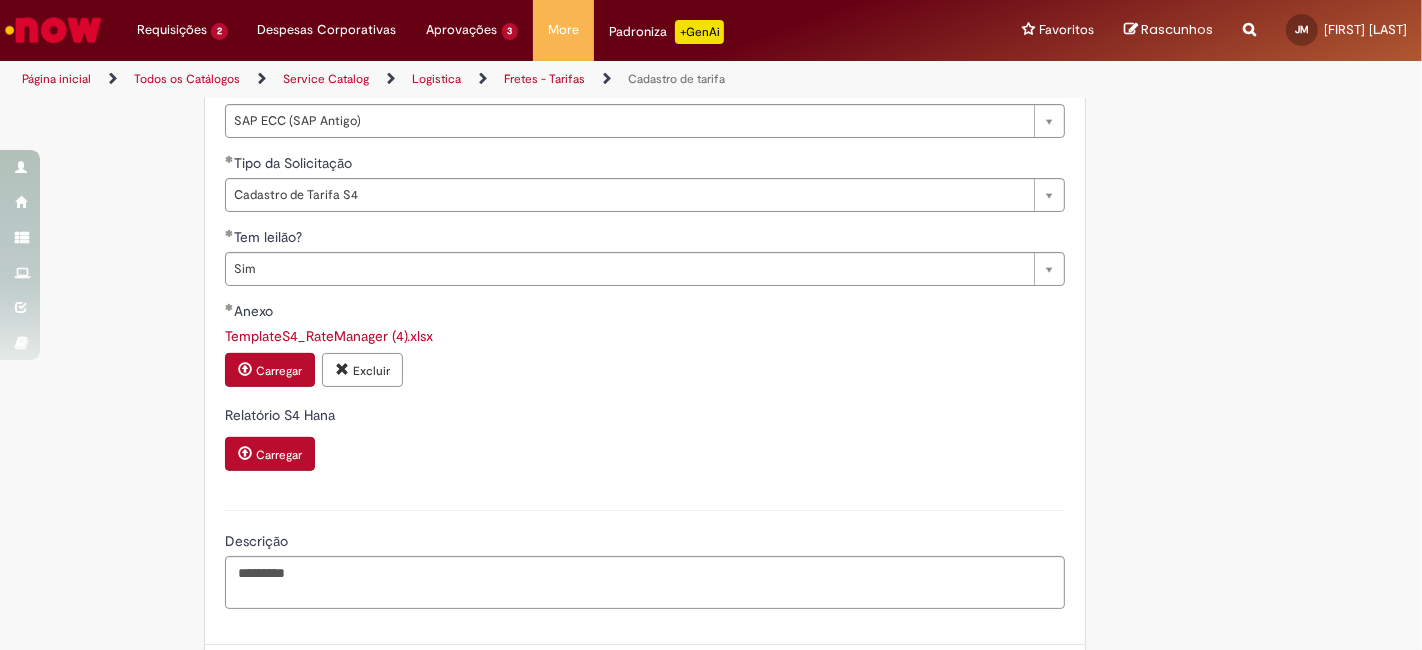 scroll, scrollTop: 782, scrollLeft: 0, axis: vertical 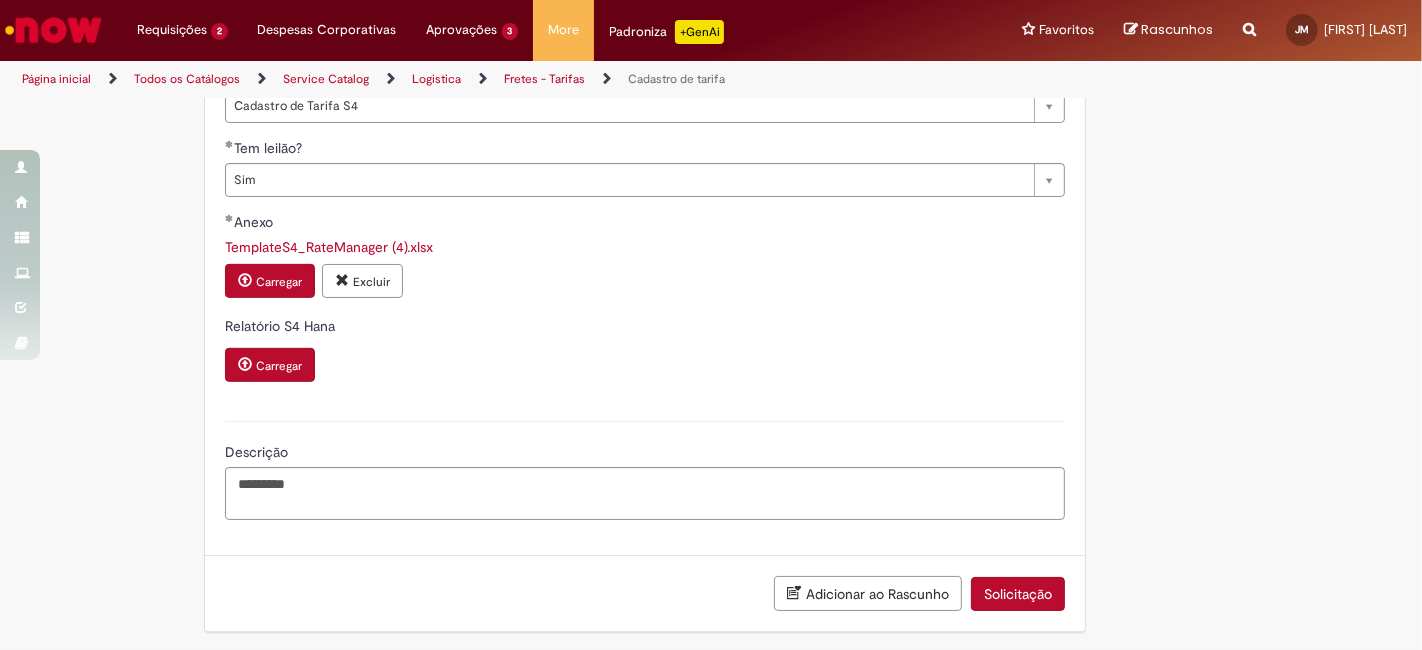 drag, startPoint x: 359, startPoint y: 292, endPoint x: 1157, endPoint y: 312, distance: 798.2506 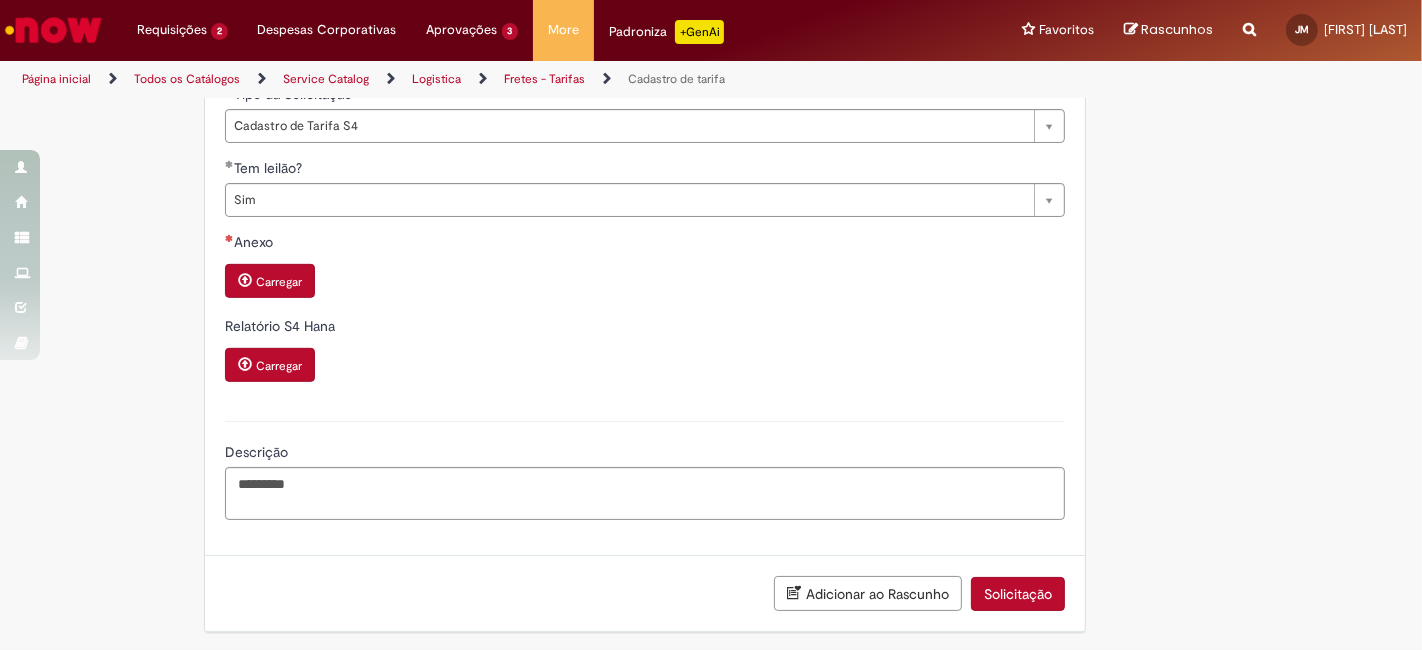 click on "Carregar" at bounding box center (279, 282) 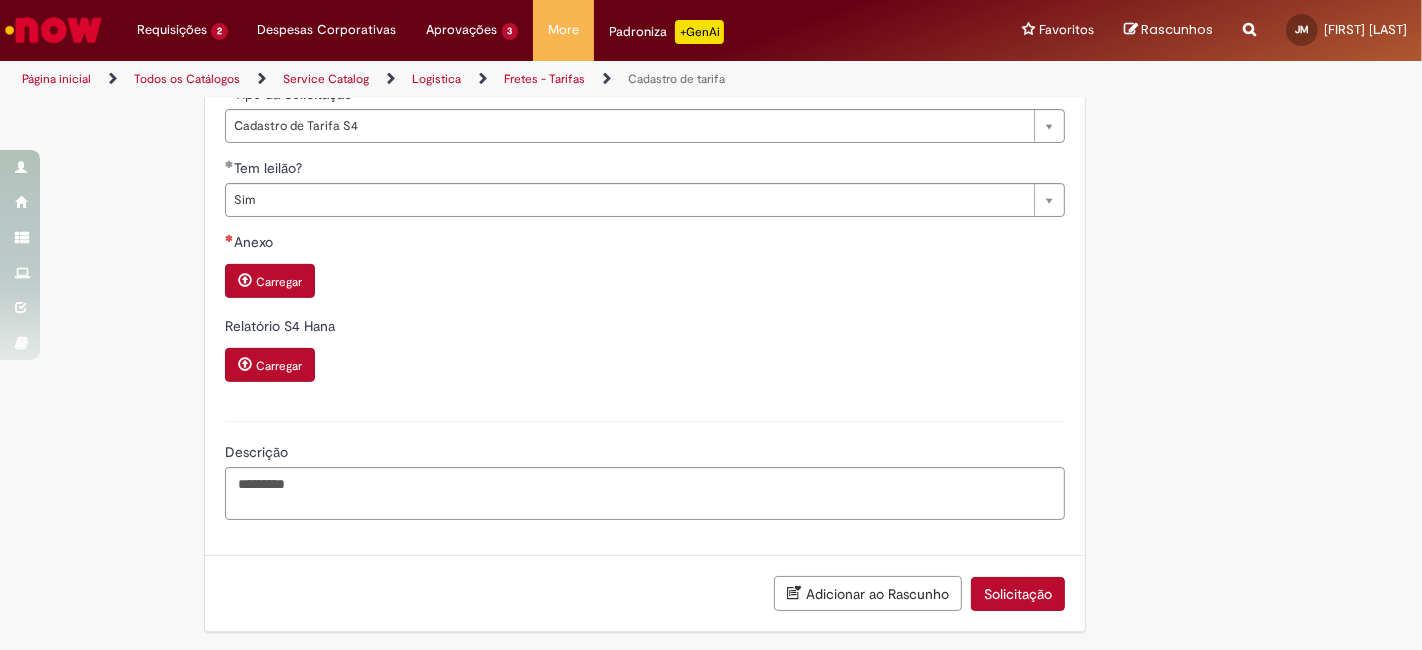 type 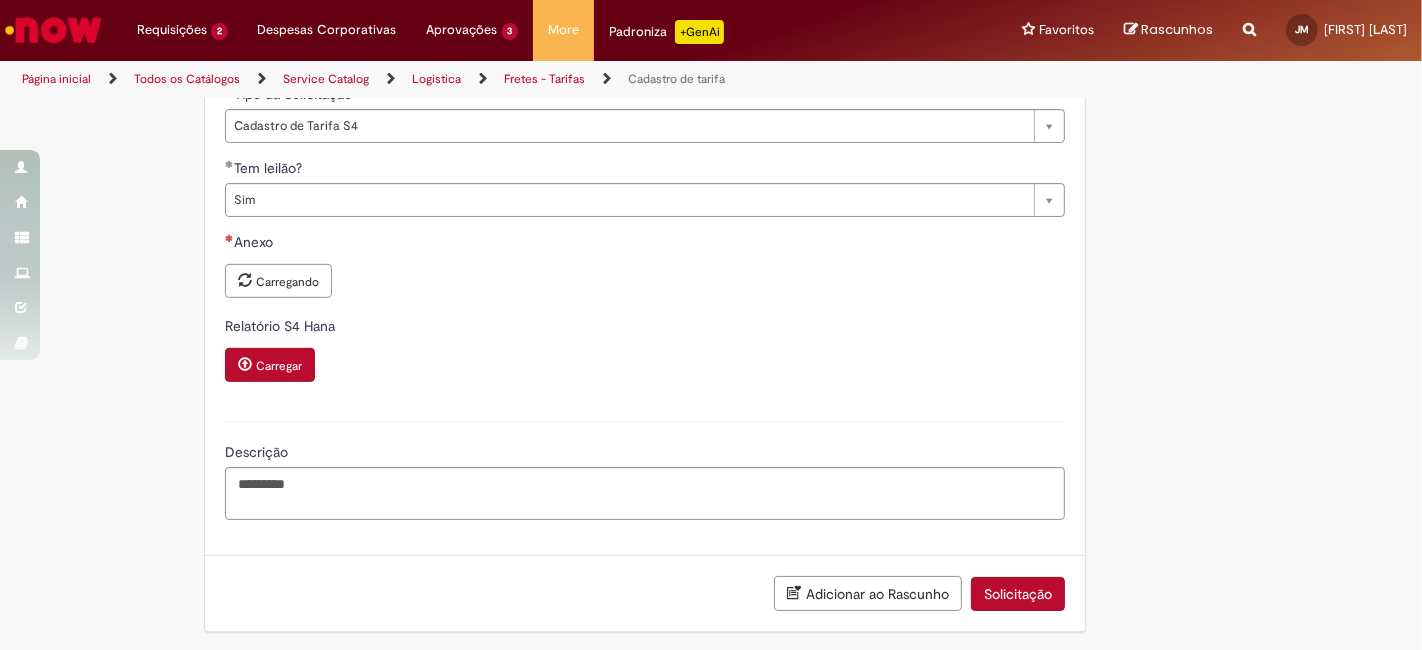 click on "Carregando" at bounding box center [645, 283] 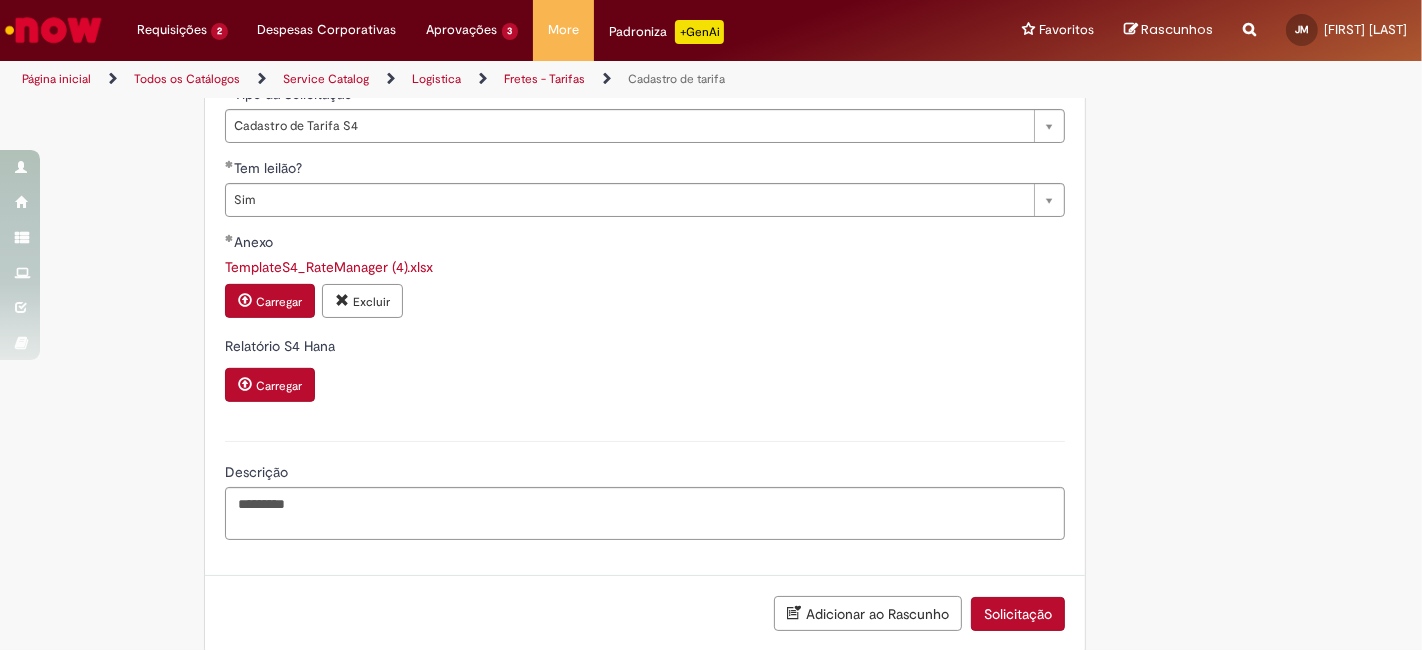 click on "Solicitação" at bounding box center [1018, 614] 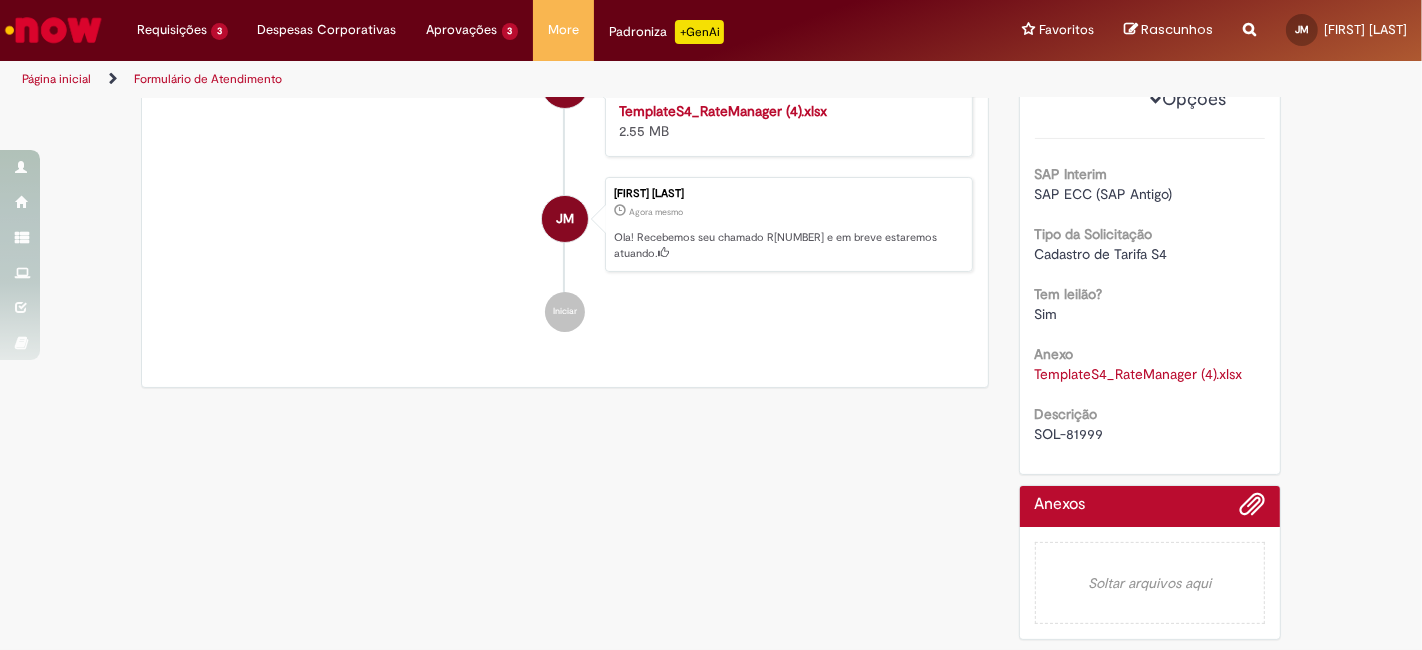 scroll, scrollTop: 0, scrollLeft: 0, axis: both 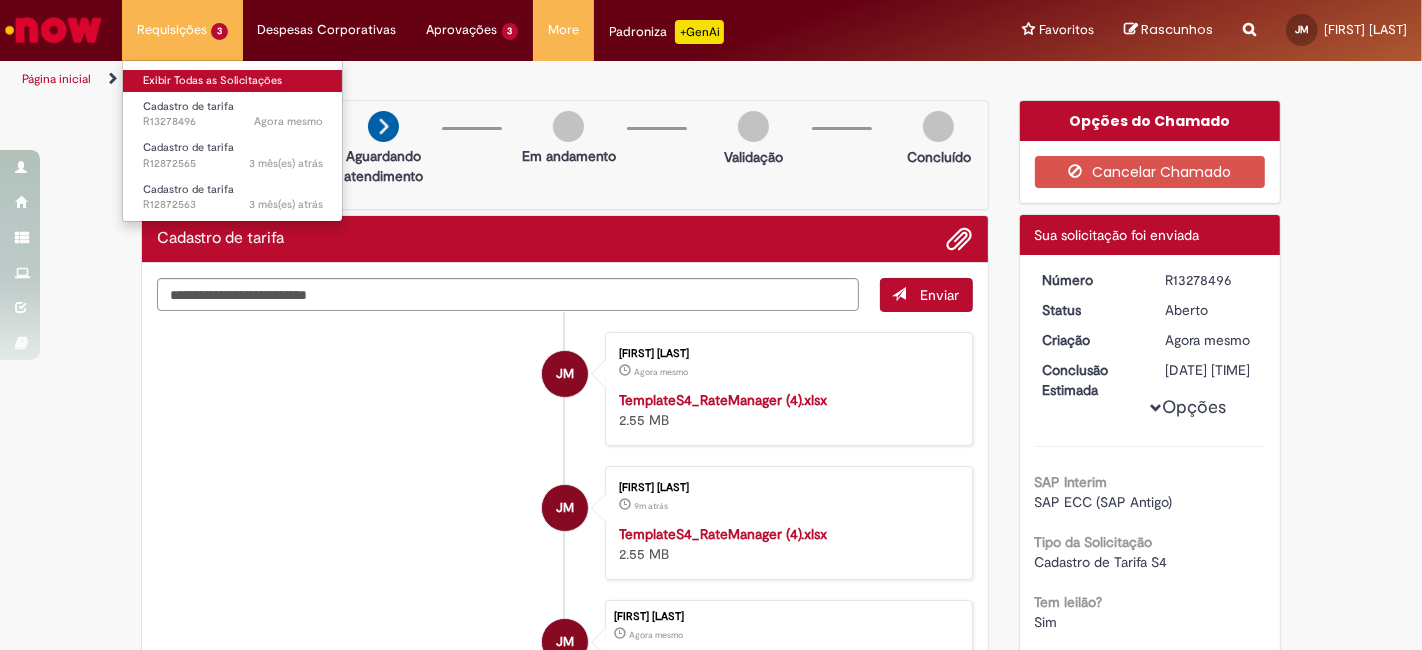 click on "Exibir Todas as Solicitações" at bounding box center (233, 81) 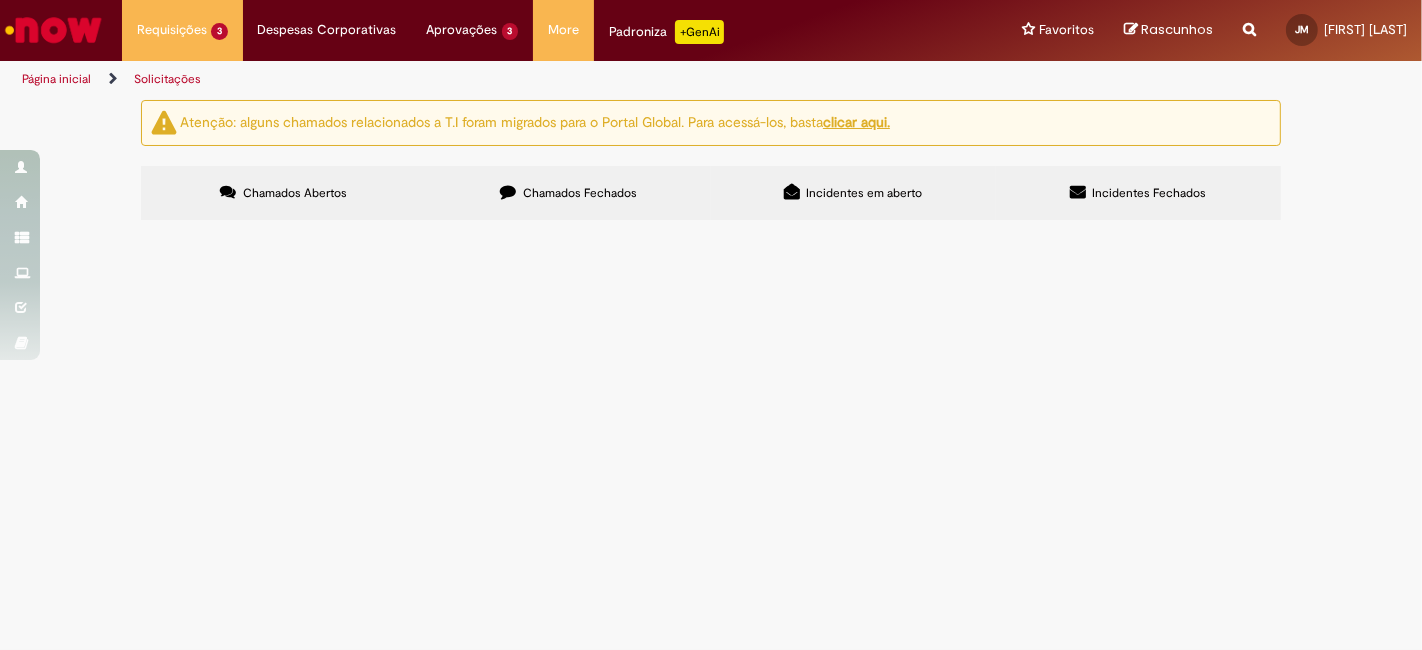 click on "Chamados Fechados" at bounding box center (568, 193) 